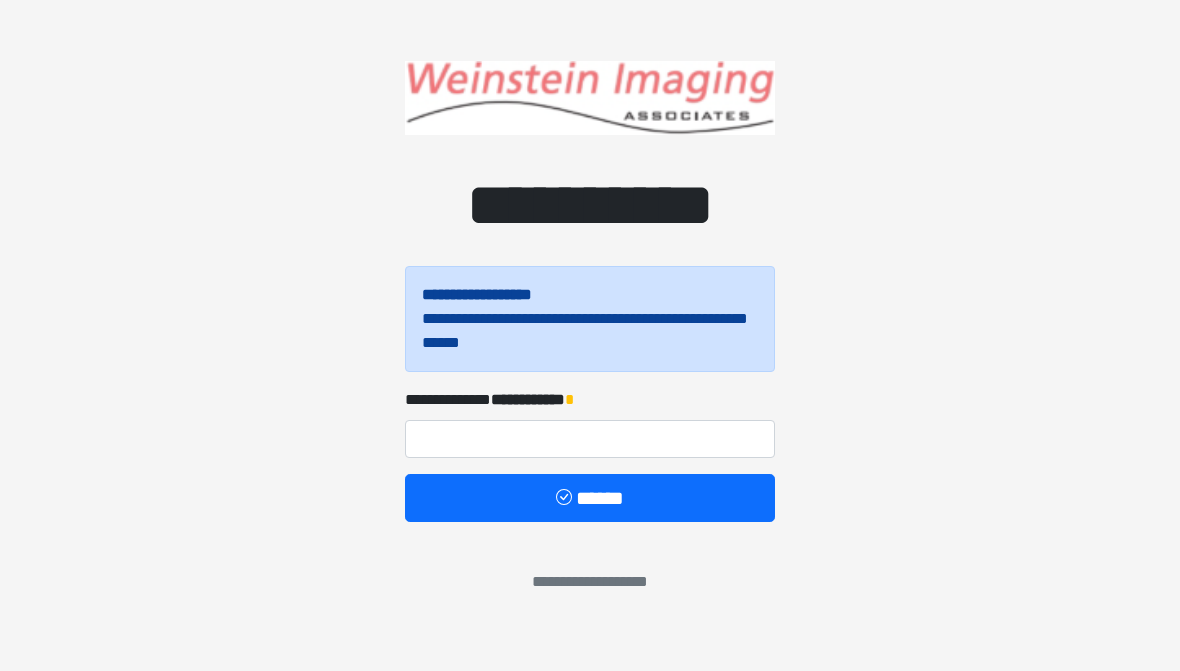 scroll, scrollTop: 0, scrollLeft: 0, axis: both 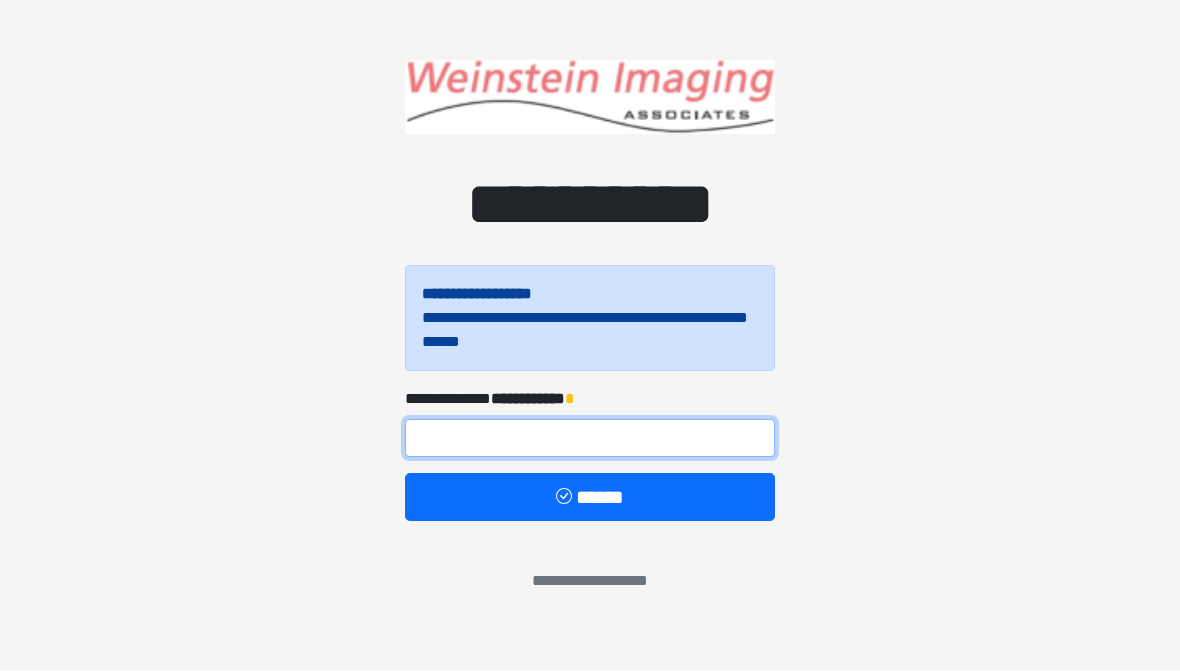 click at bounding box center (590, 439) 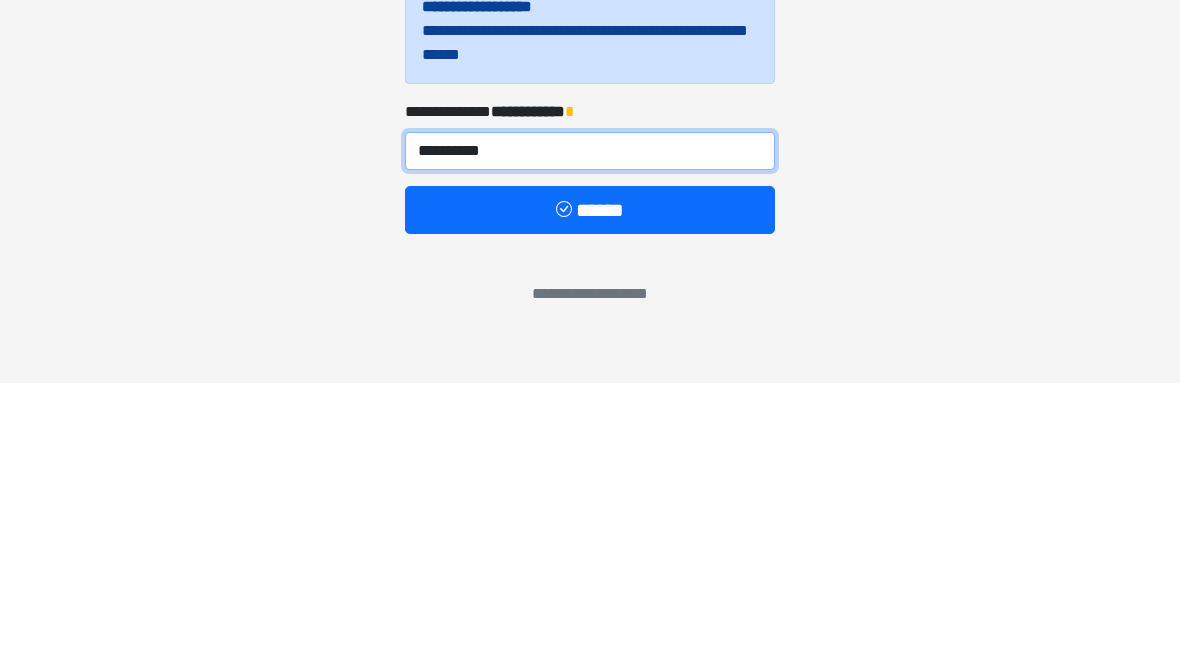type on "**********" 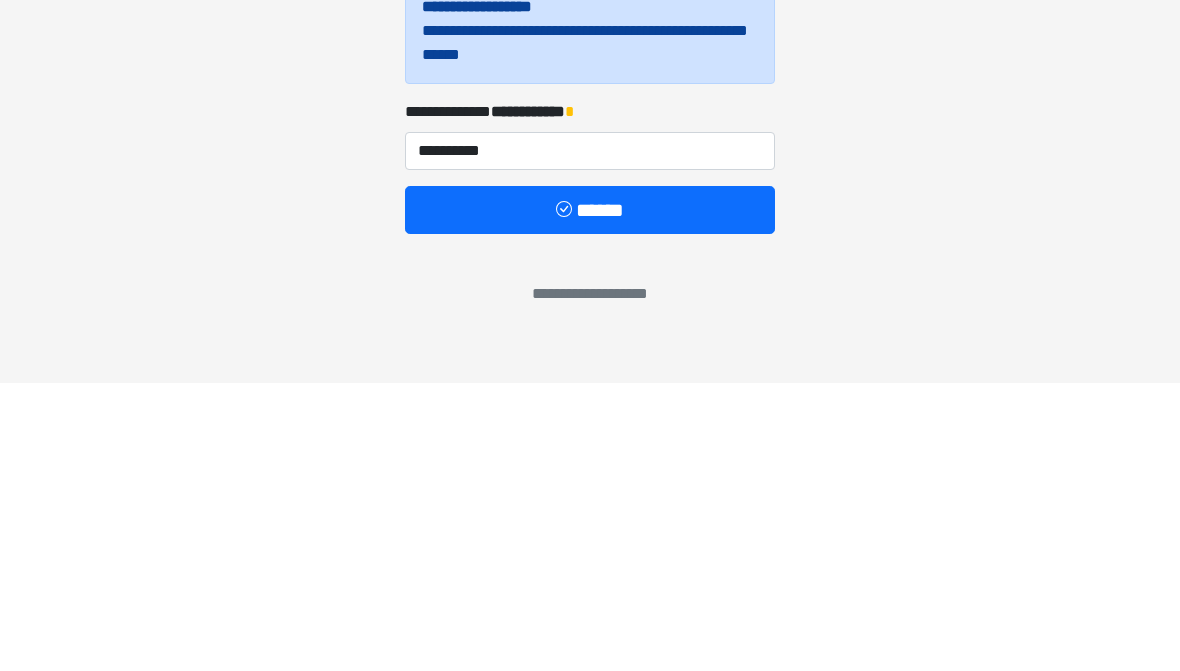 click on "******" at bounding box center (590, 498) 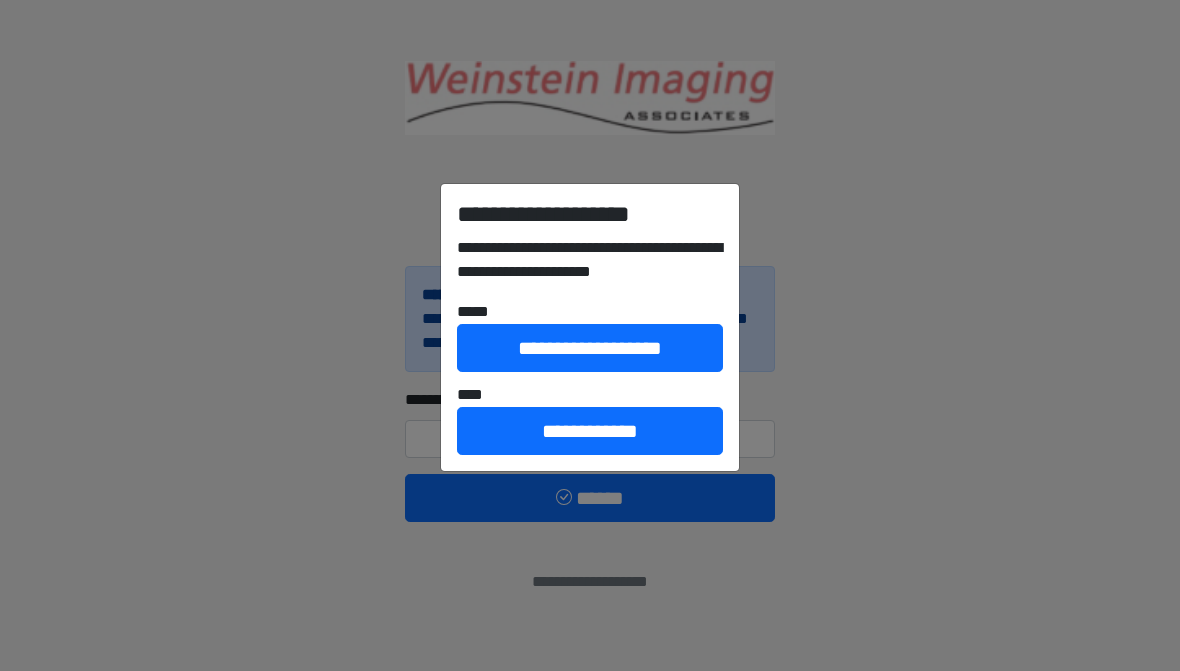 click on "**********" at bounding box center [590, 431] 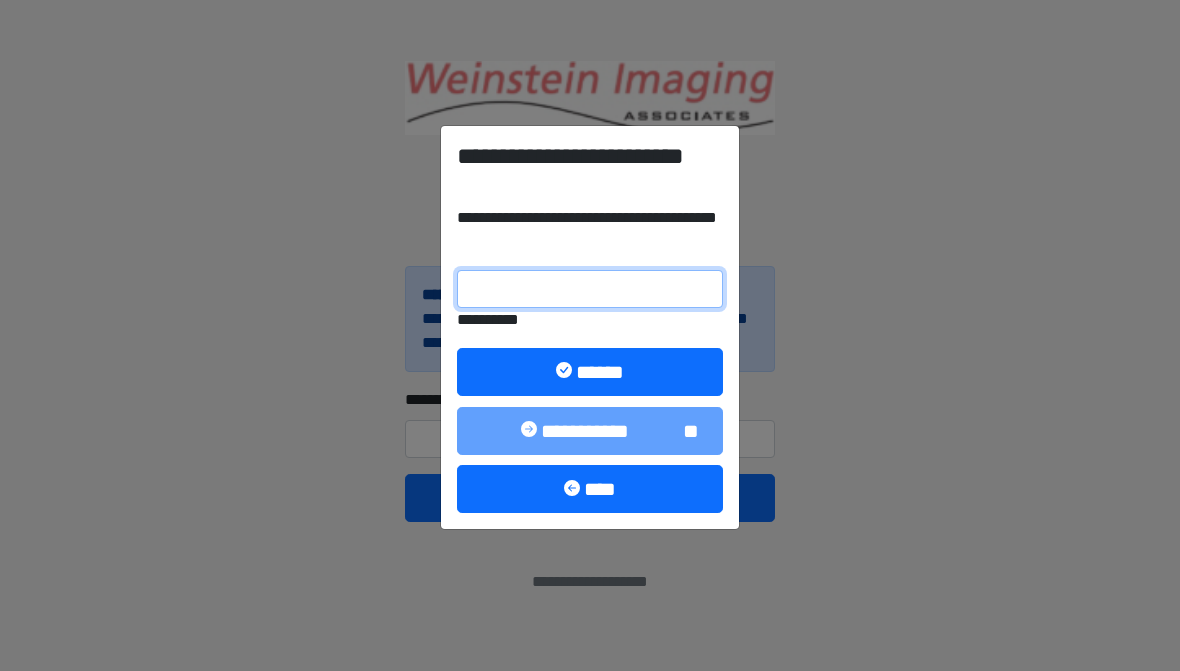 click on "**********" at bounding box center [590, 289] 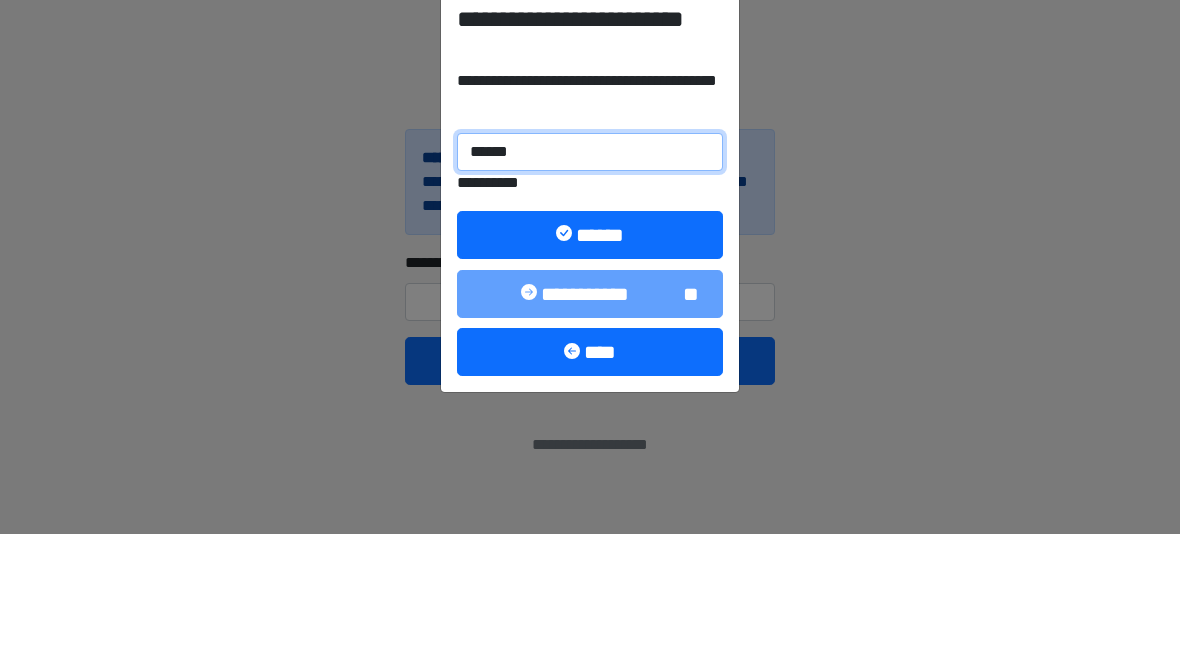 type on "******" 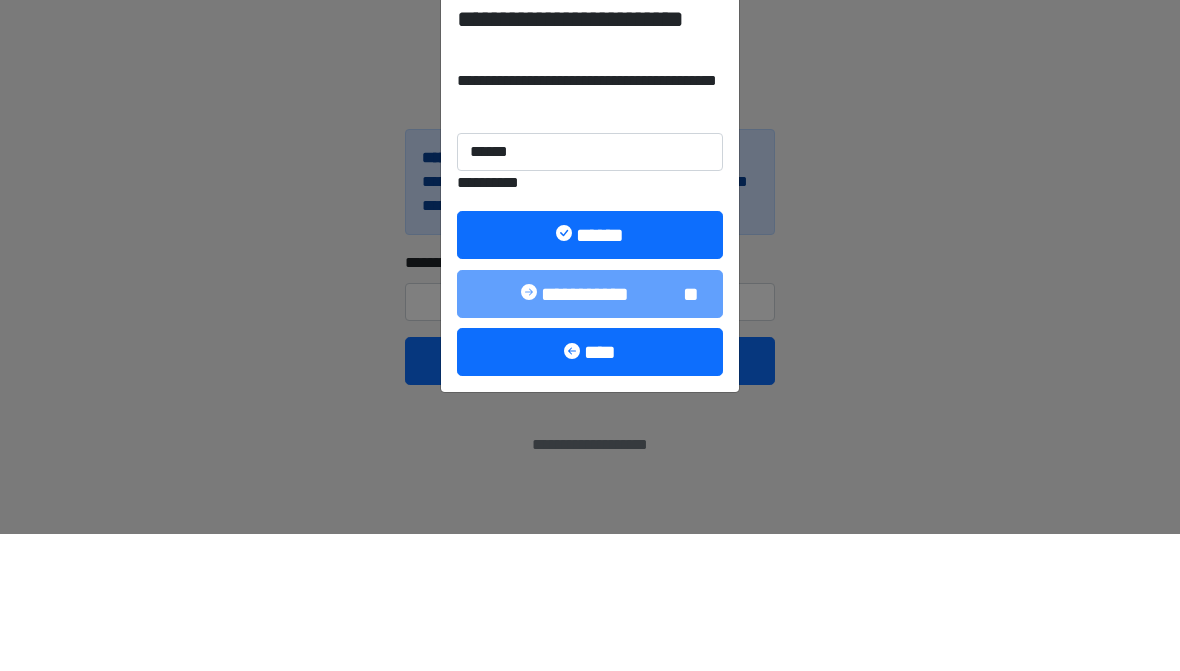 click on "******" at bounding box center (590, 372) 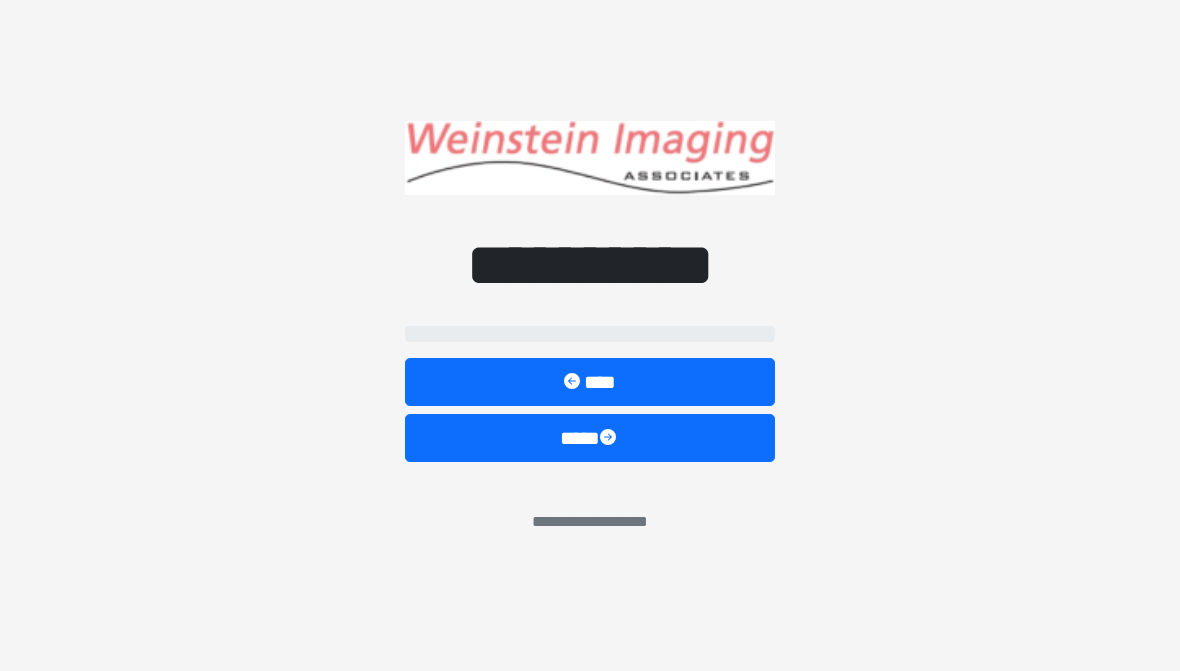 select on "*******" 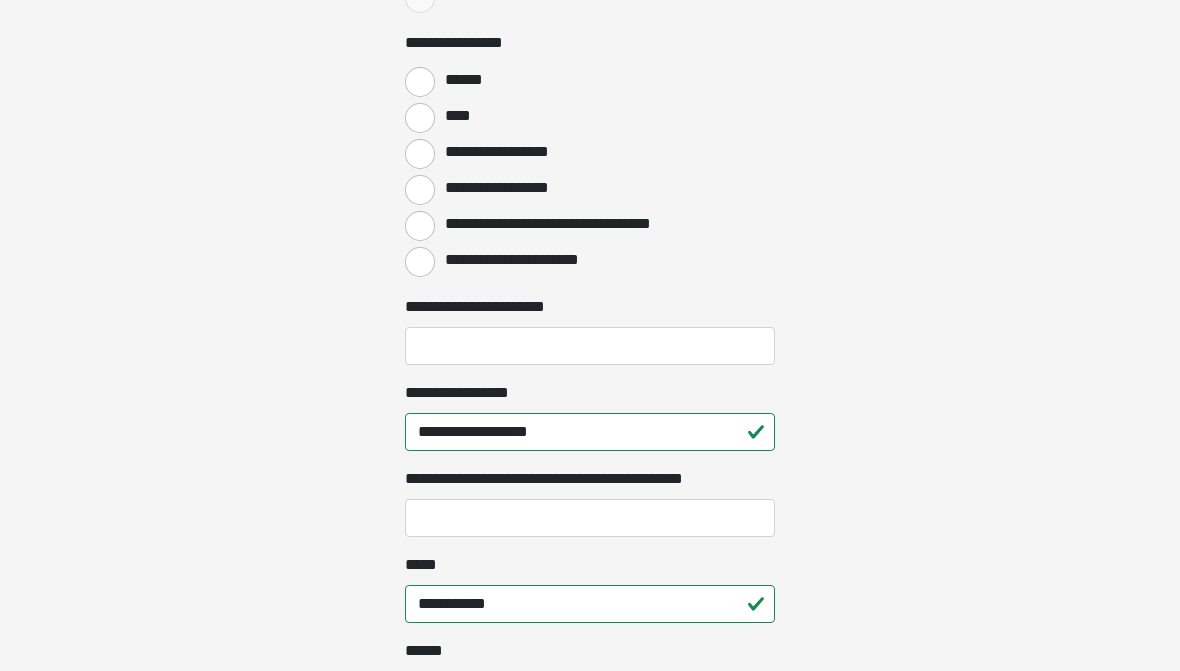scroll, scrollTop: 922, scrollLeft: 0, axis: vertical 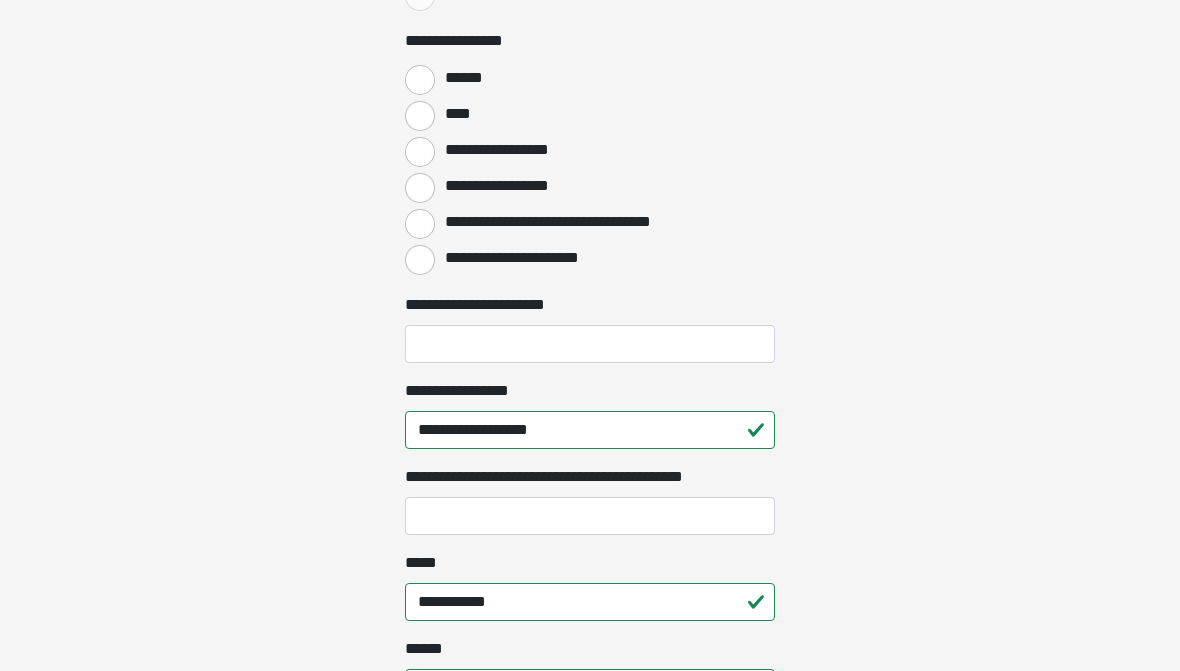 click on "**********" at bounding box center [590, -587] 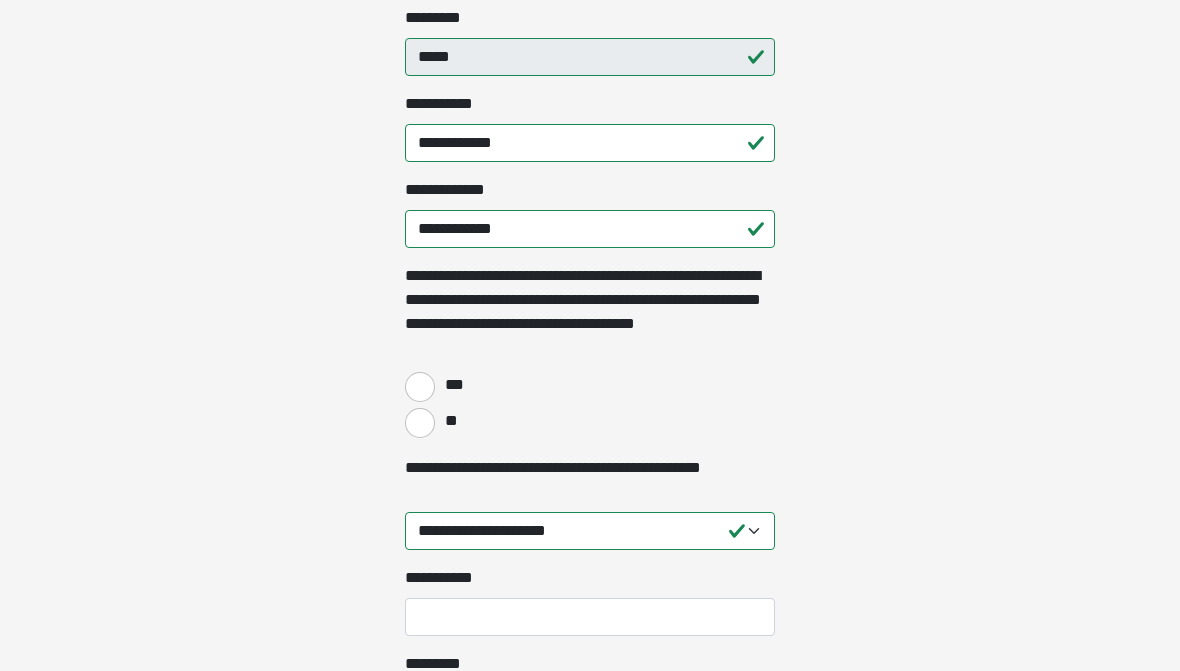 scroll, scrollTop: 1639, scrollLeft: 0, axis: vertical 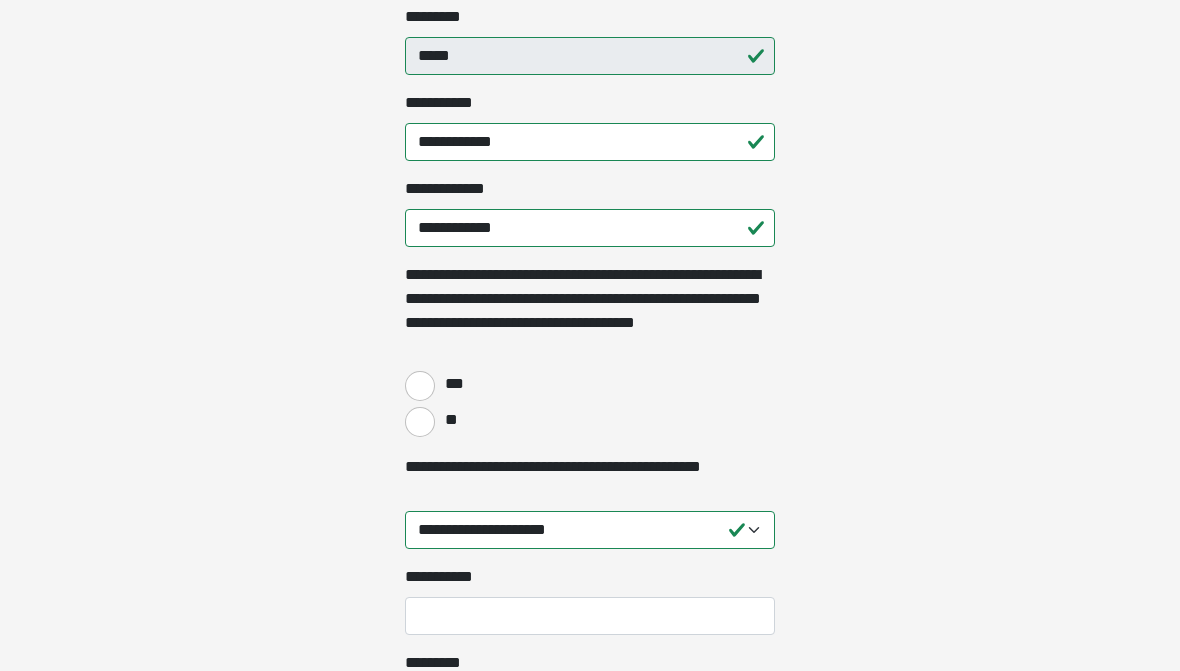 click on "***" at bounding box center [420, 387] 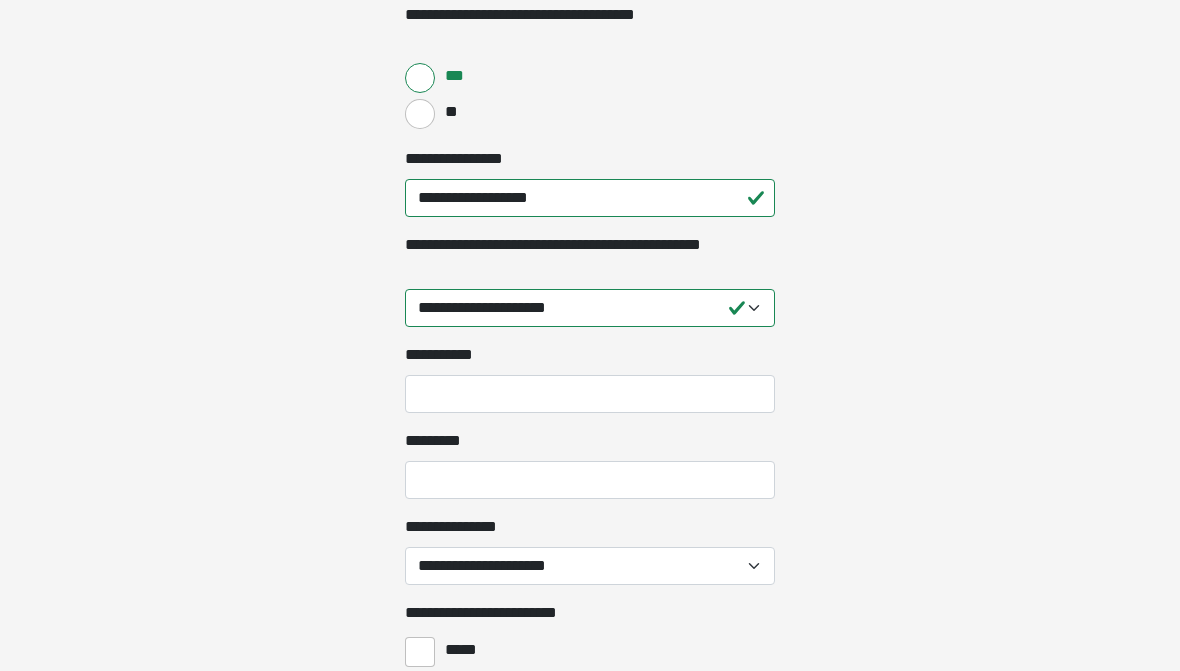 scroll, scrollTop: 1950, scrollLeft: 0, axis: vertical 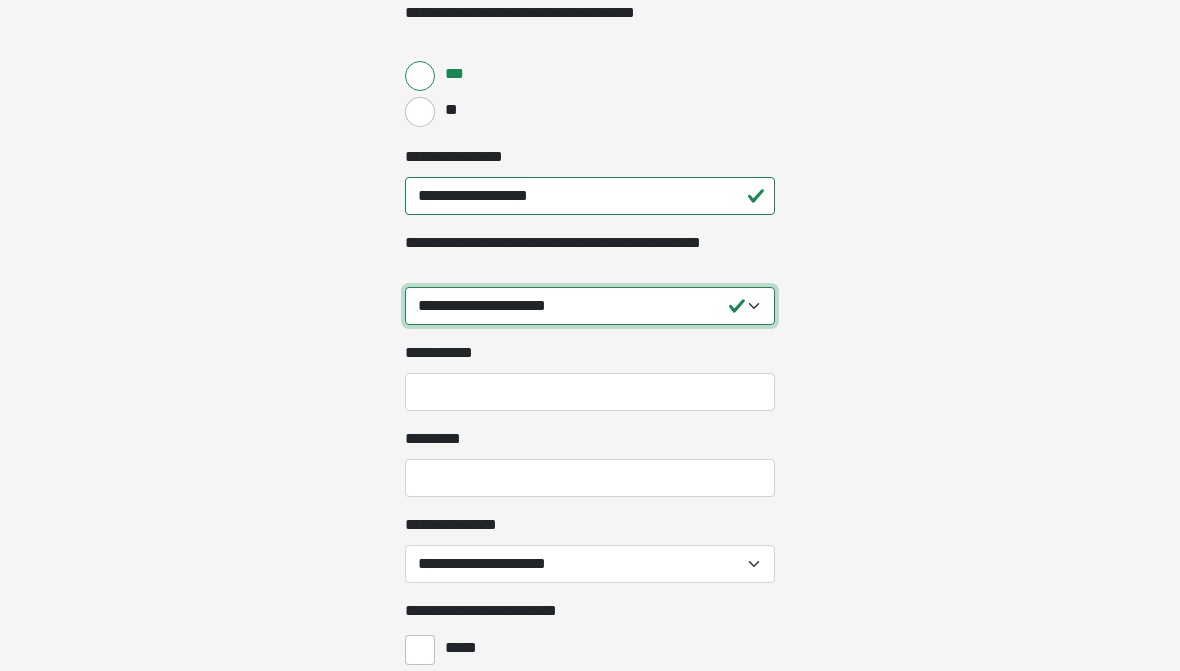 click on "**********" at bounding box center (590, 306) 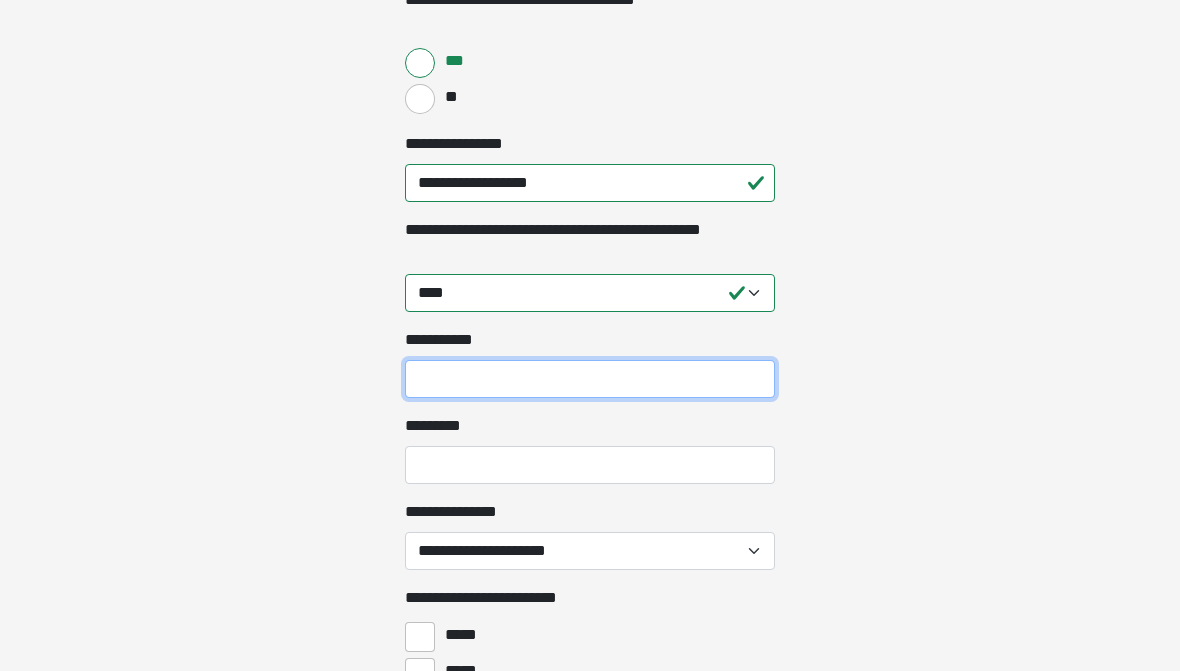 click on "**********" at bounding box center (590, 380) 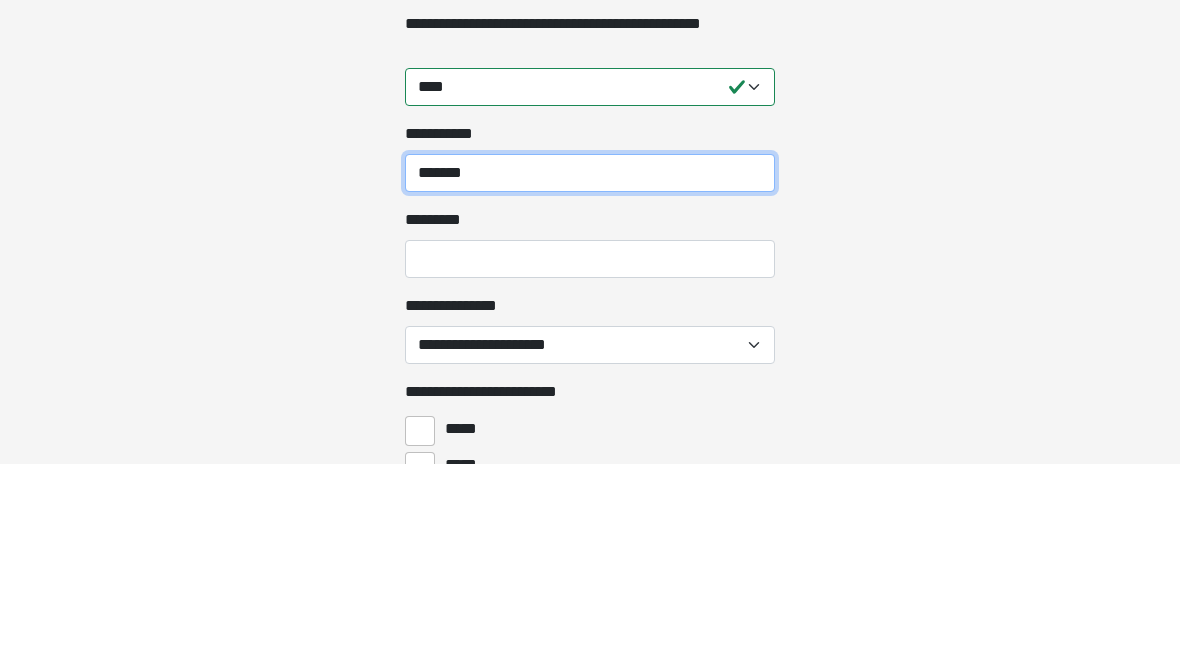 type on "*******" 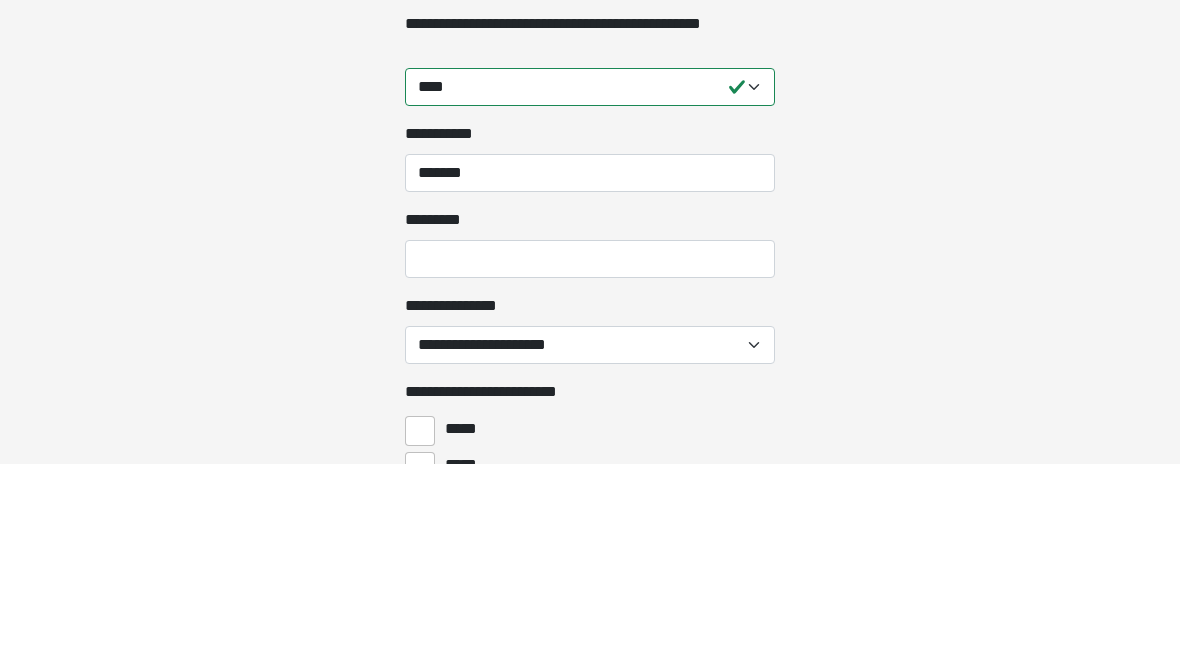 click on "**********" at bounding box center (590, -1627) 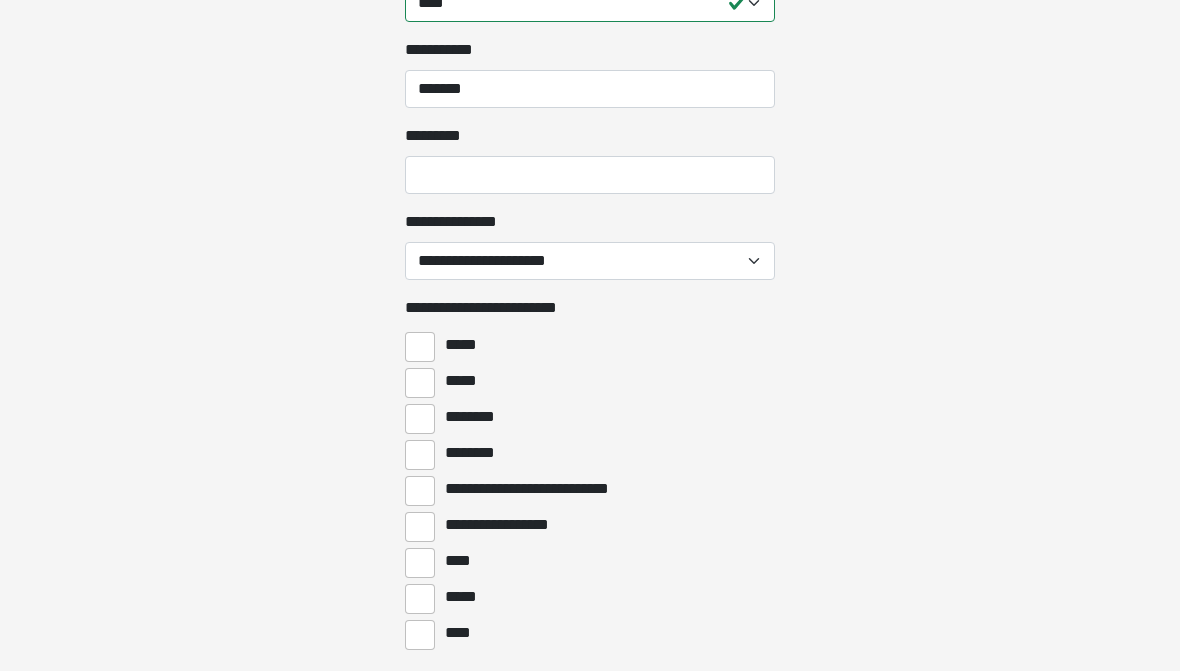 scroll, scrollTop: 2257, scrollLeft: 0, axis: vertical 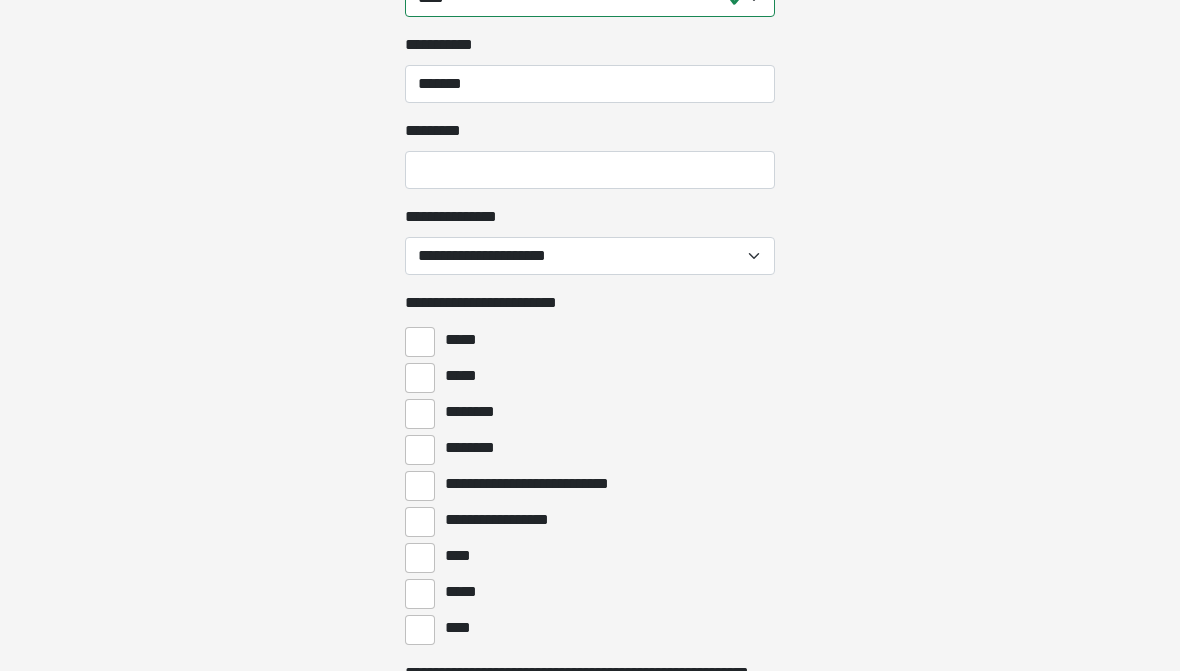 click on "********" at bounding box center (420, 415) 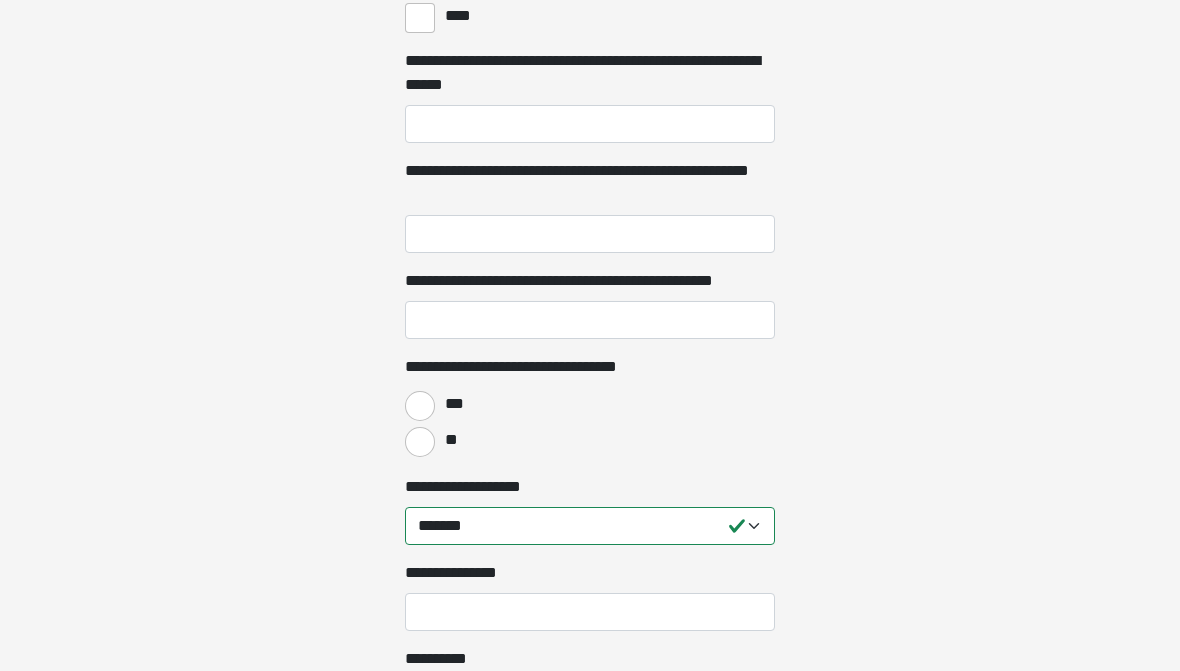 scroll, scrollTop: 2891, scrollLeft: 0, axis: vertical 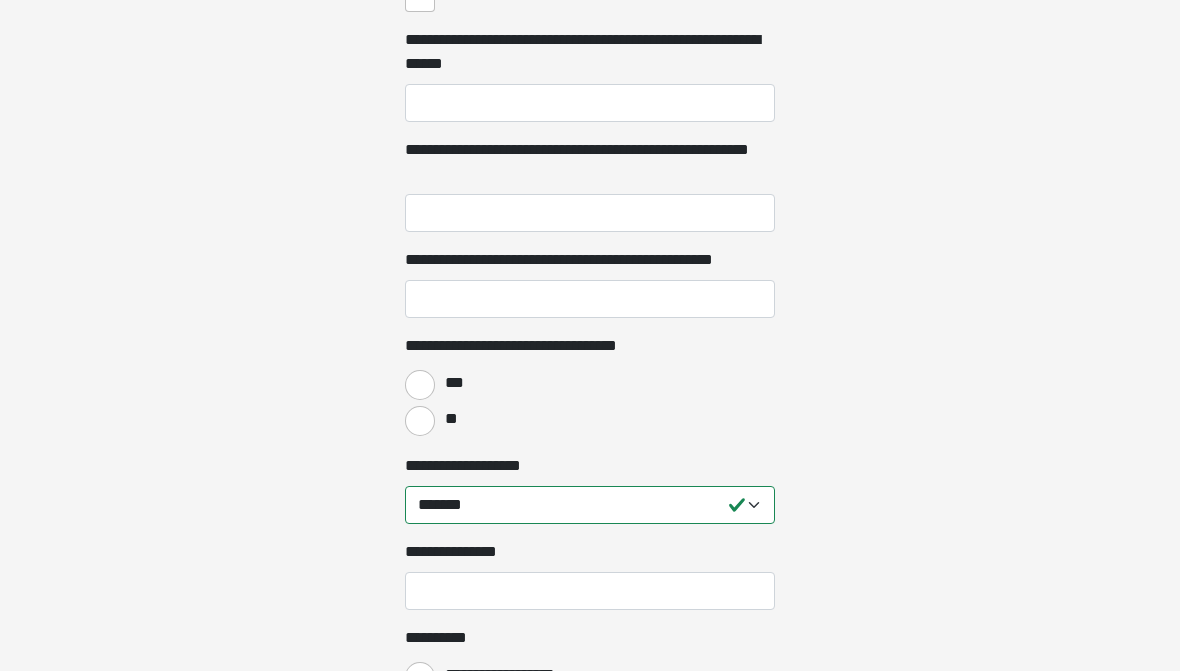 click on "***" at bounding box center (420, 385) 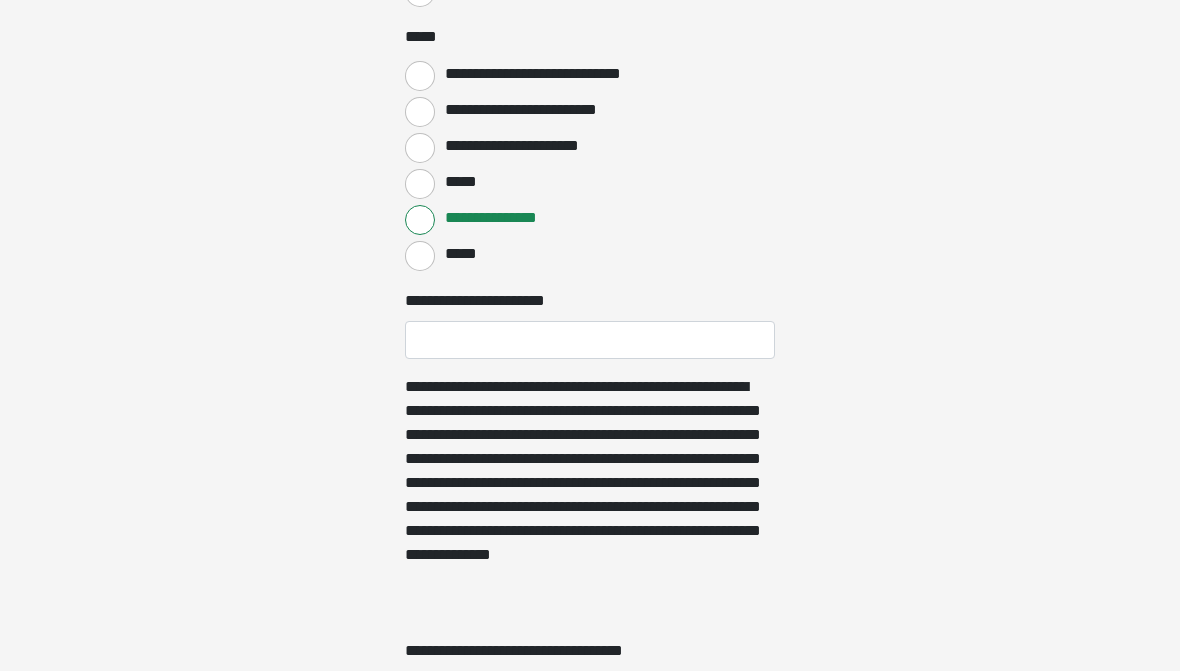 scroll, scrollTop: 3685, scrollLeft: 0, axis: vertical 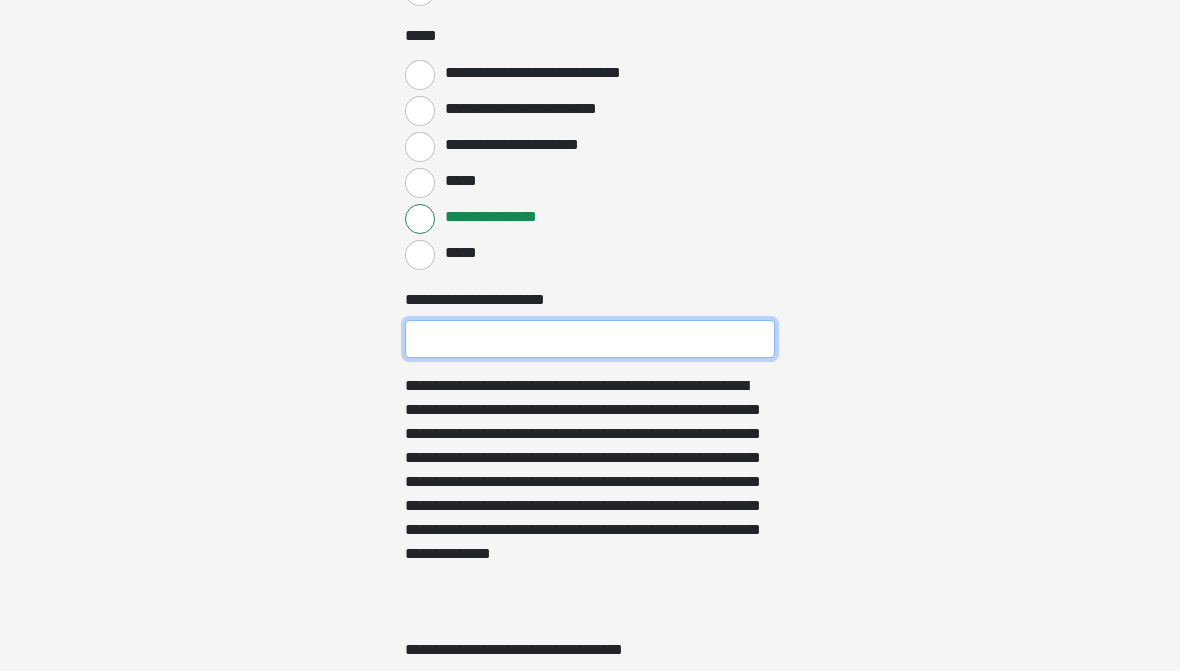 click on "**********" at bounding box center (590, 339) 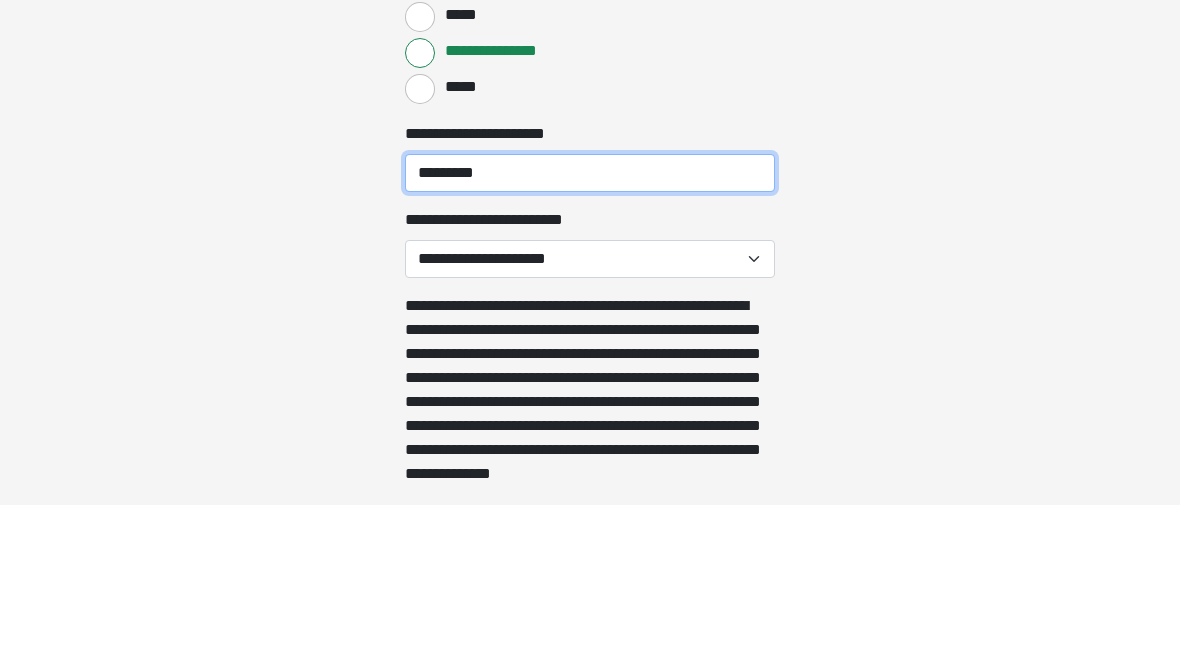 type on "*********" 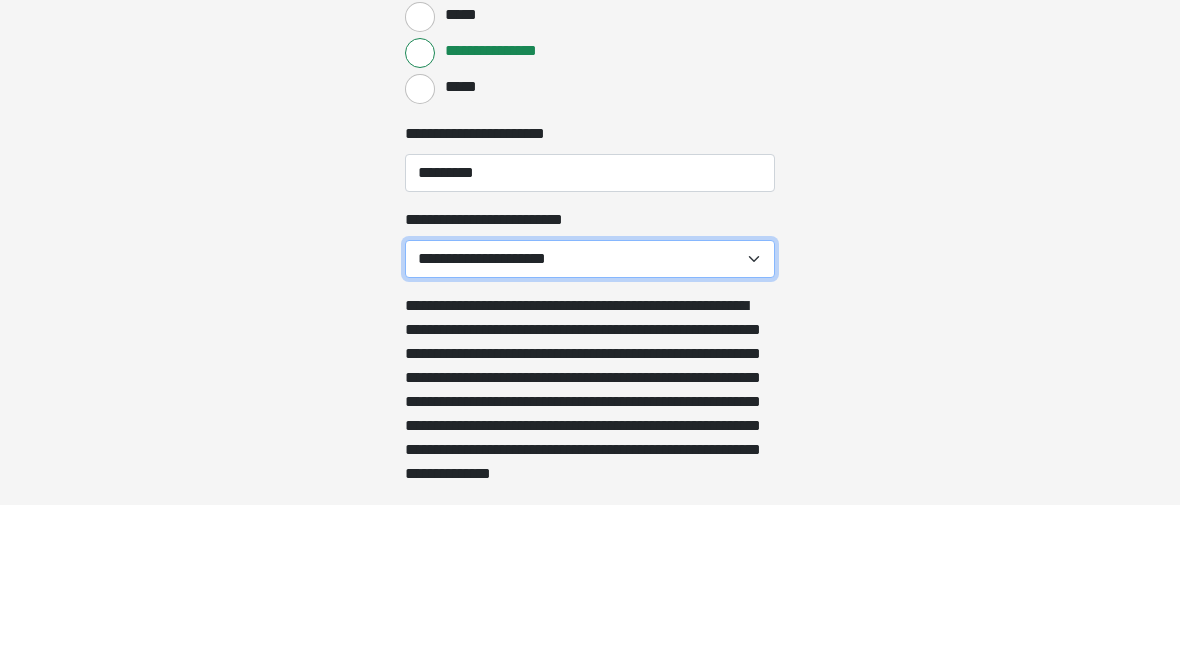 click on "**********" at bounding box center (590, 425) 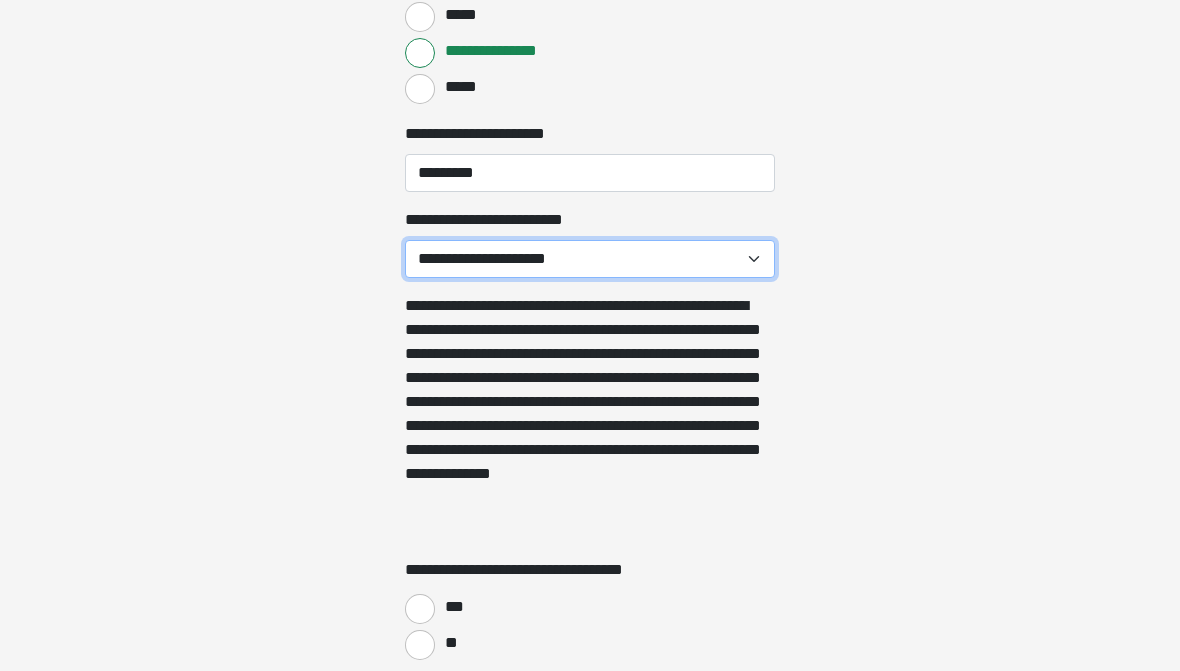 select on "******" 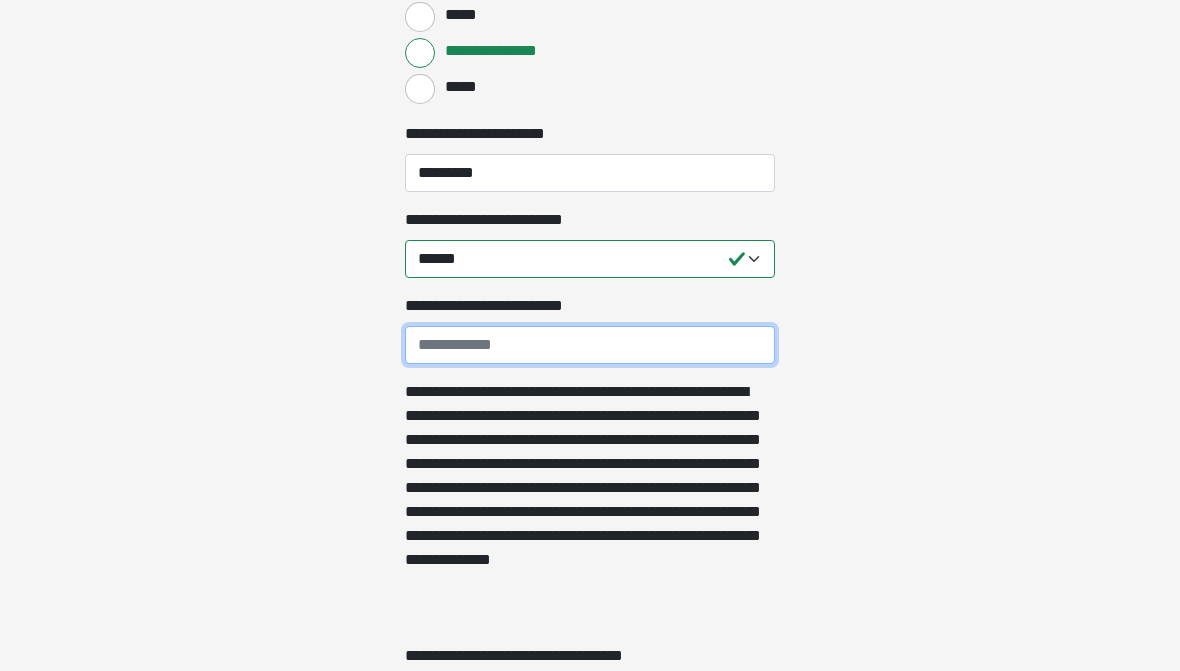 click on "**********" at bounding box center (590, 345) 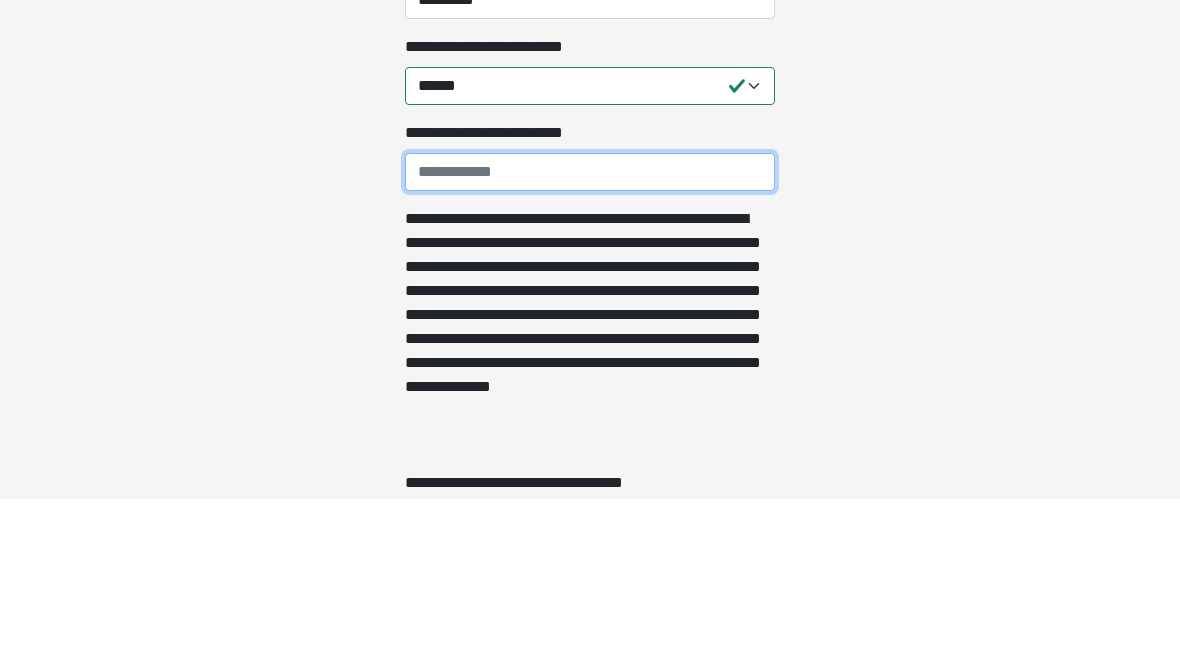 type on "*" 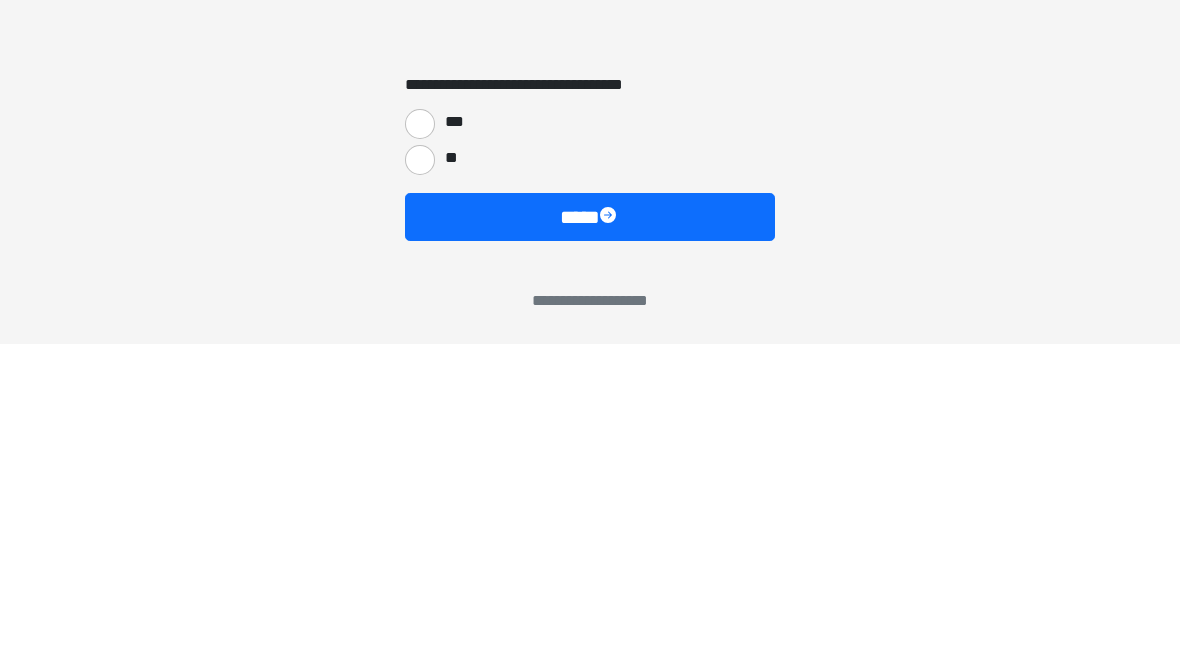 type on "**********" 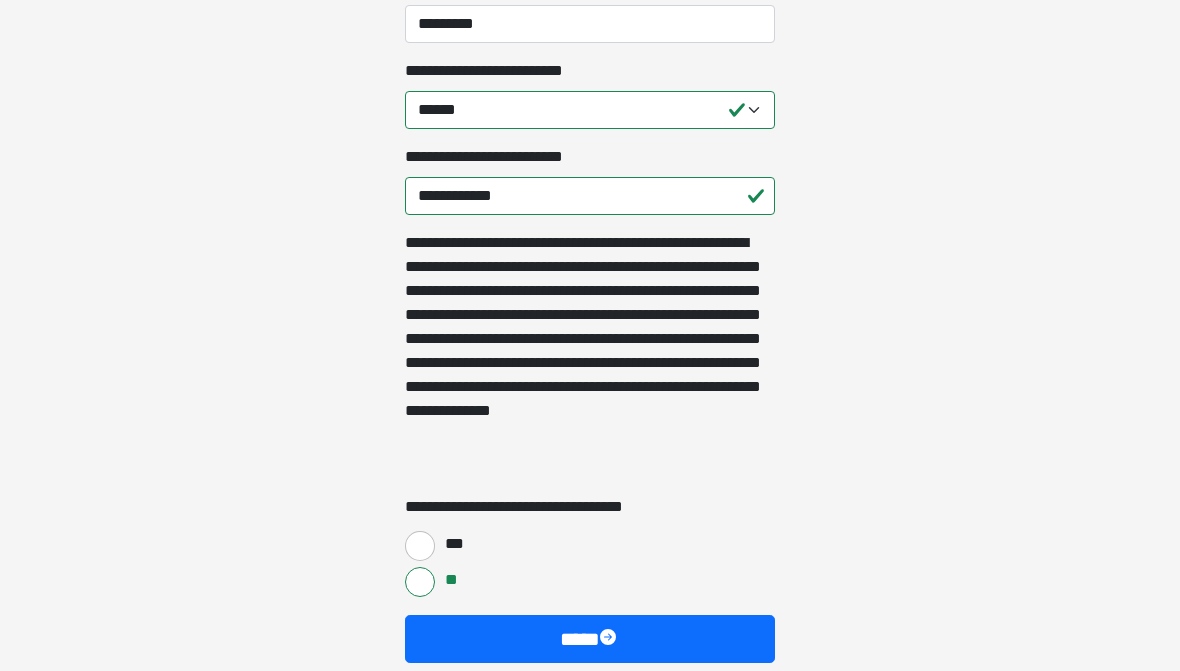 scroll, scrollTop: 3999, scrollLeft: 0, axis: vertical 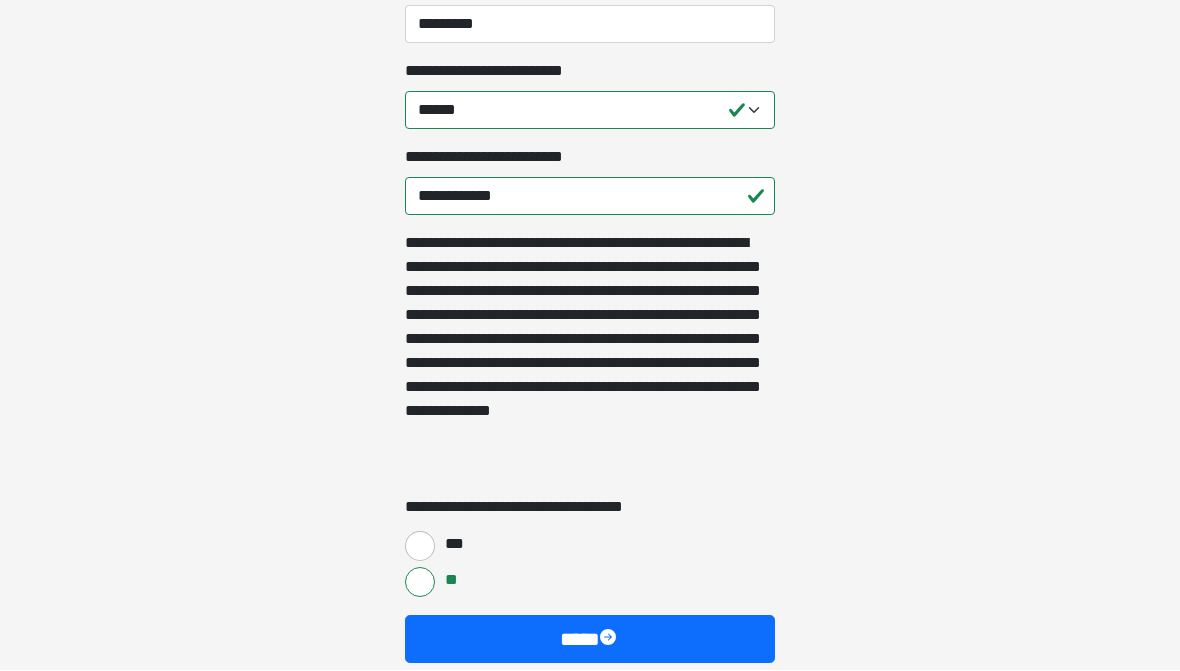 click at bounding box center [610, 640] 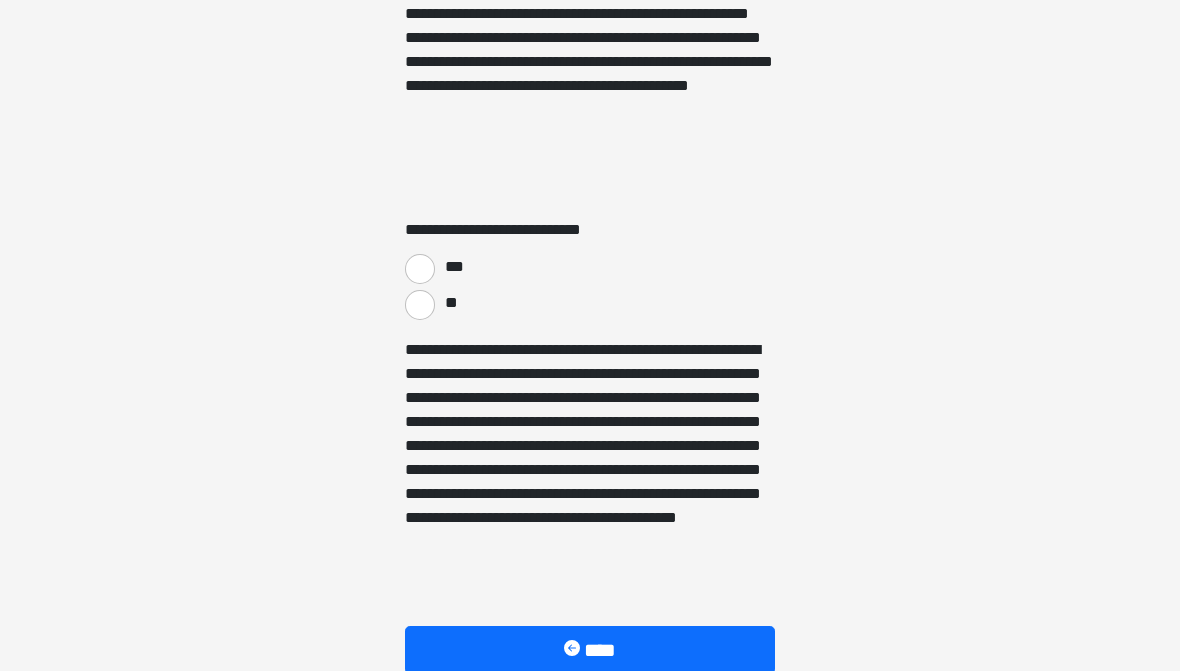 scroll, scrollTop: 3515, scrollLeft: 0, axis: vertical 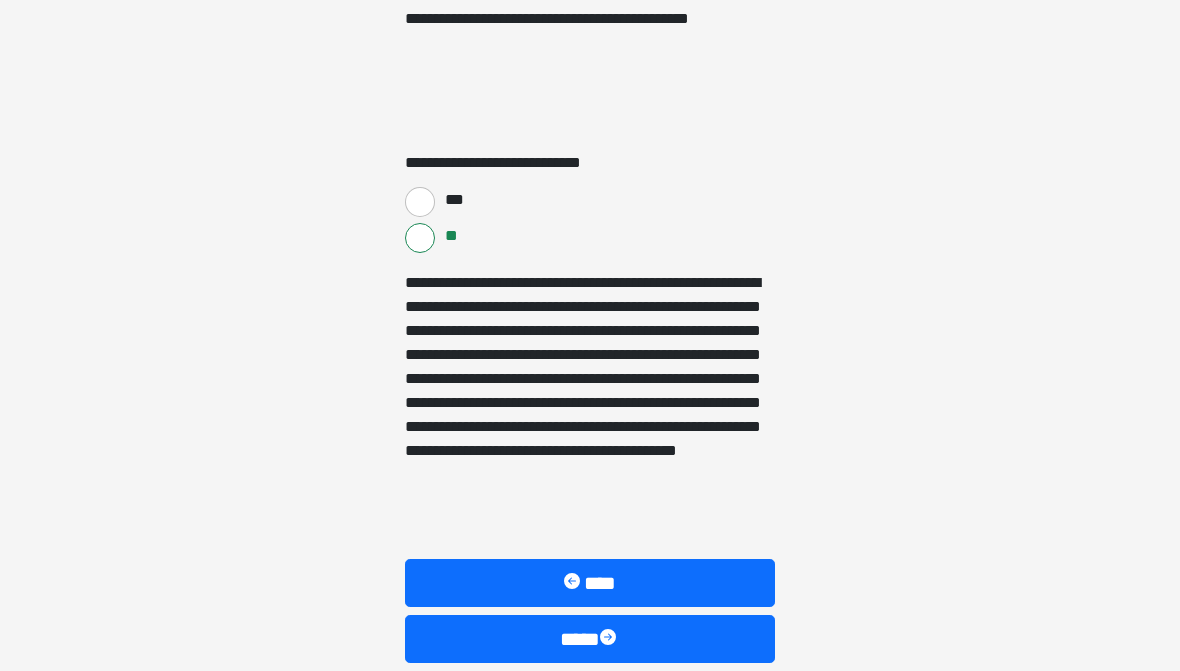 click on "****" at bounding box center [590, 640] 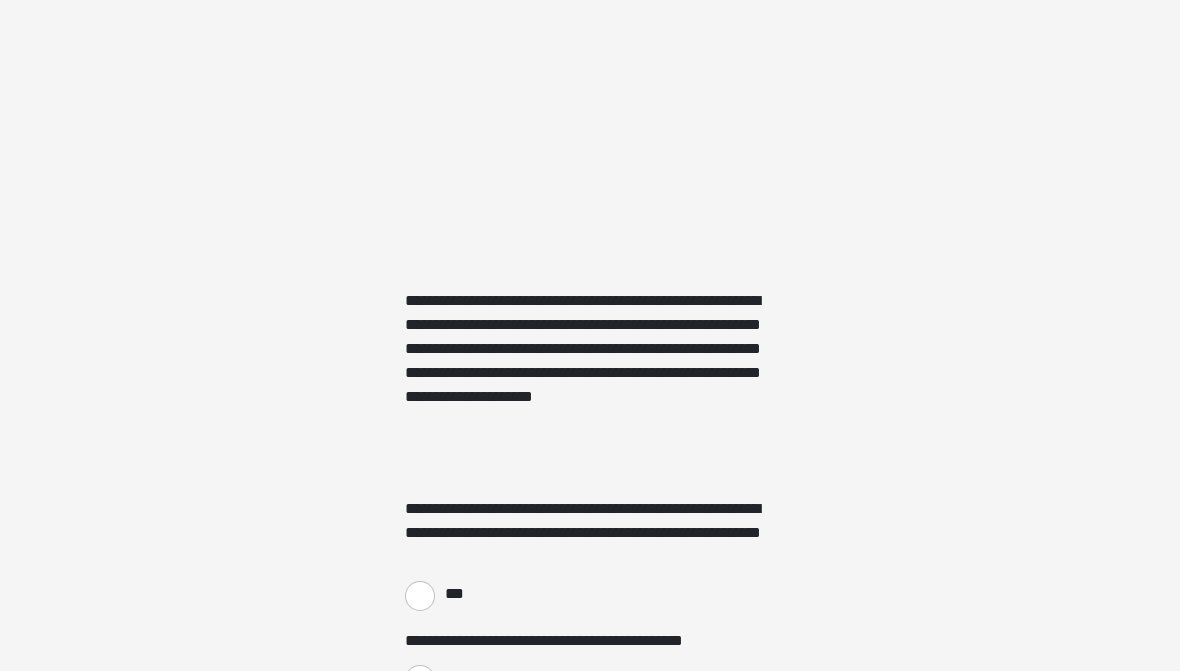 scroll, scrollTop: 3001, scrollLeft: 0, axis: vertical 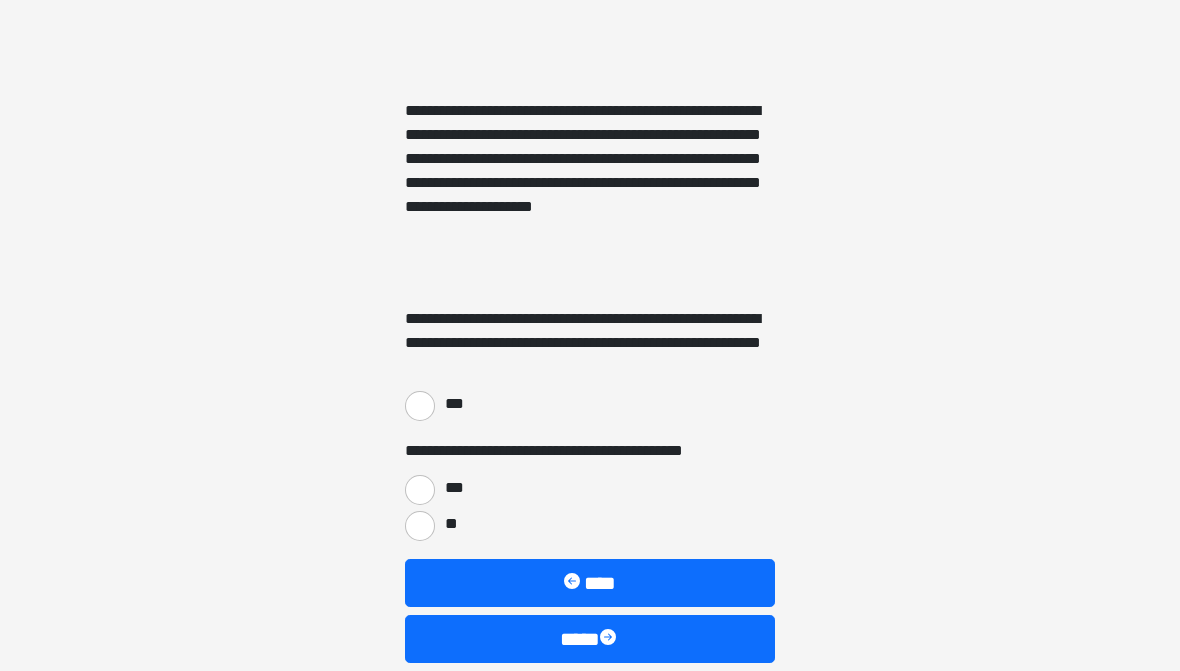 click on "***" at bounding box center [420, 407] 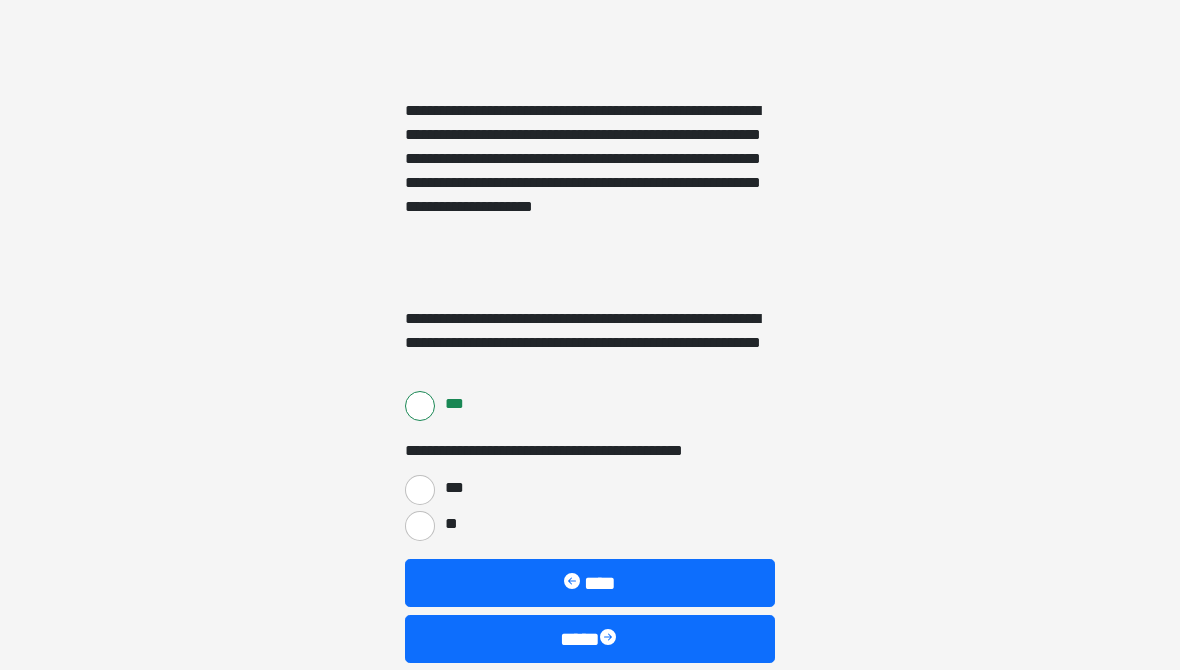 click on "***" at bounding box center (420, 491) 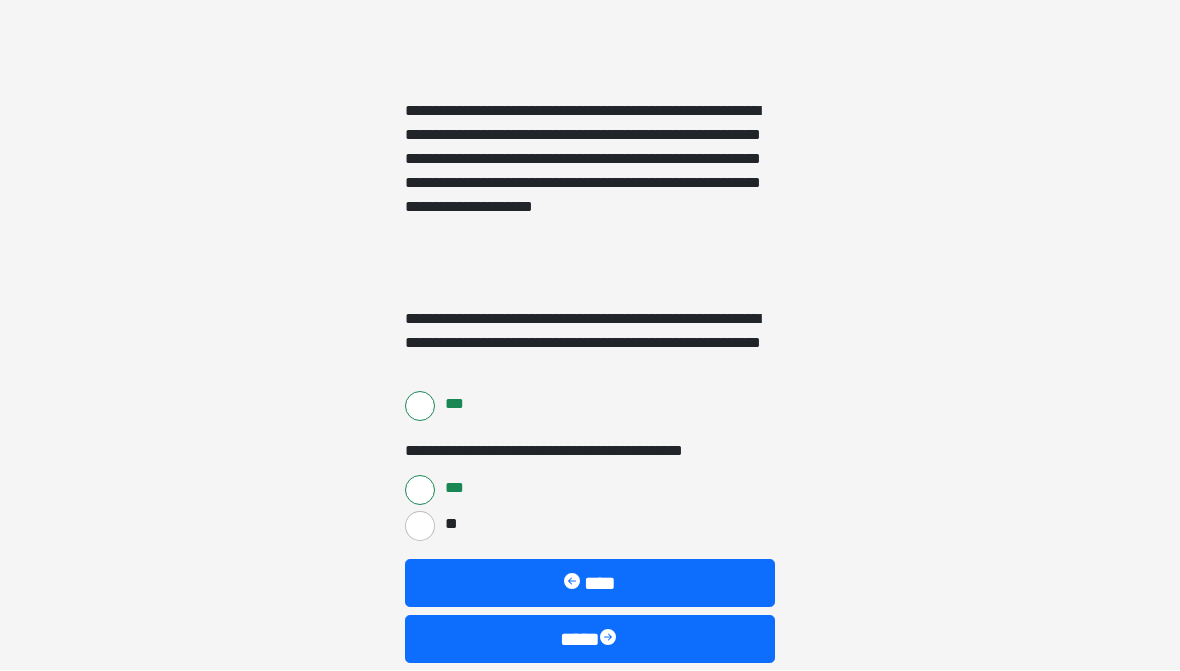 click on "****" at bounding box center [590, 640] 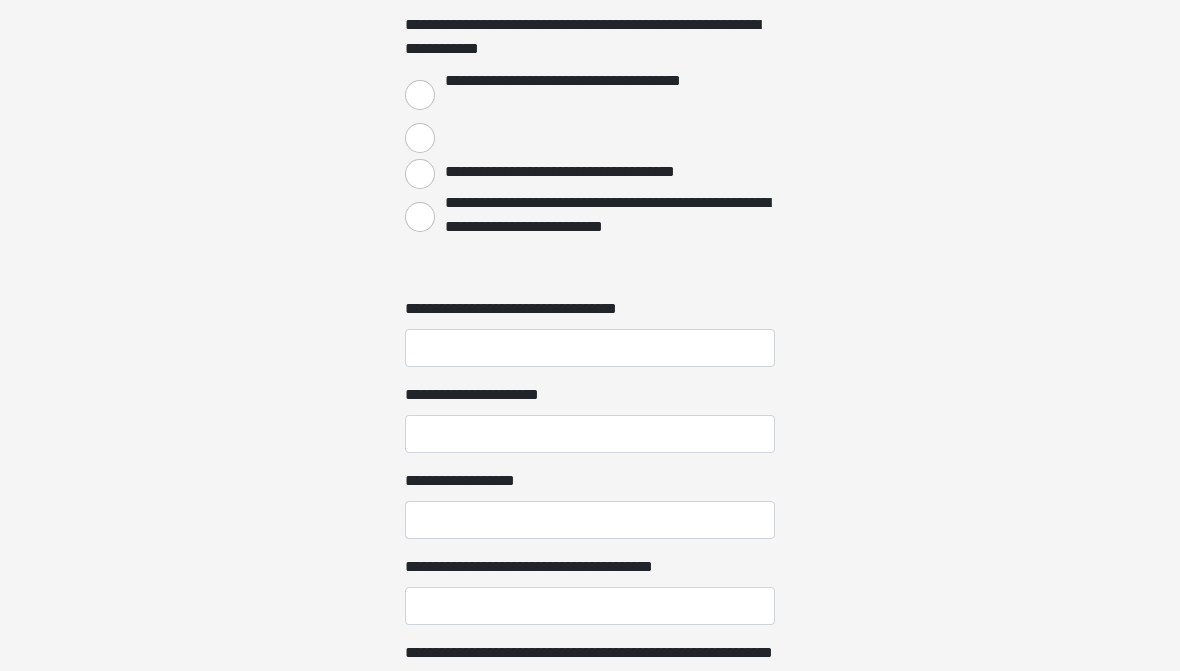 click on "**********" at bounding box center [590, 665] 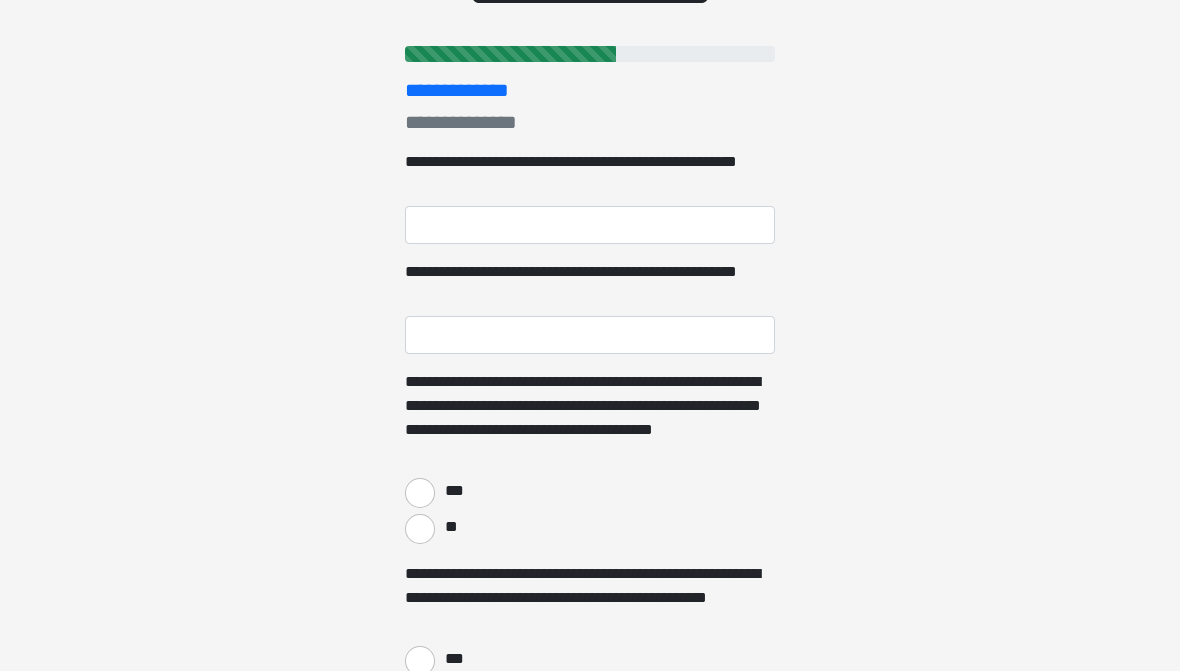 scroll, scrollTop: 221, scrollLeft: 0, axis: vertical 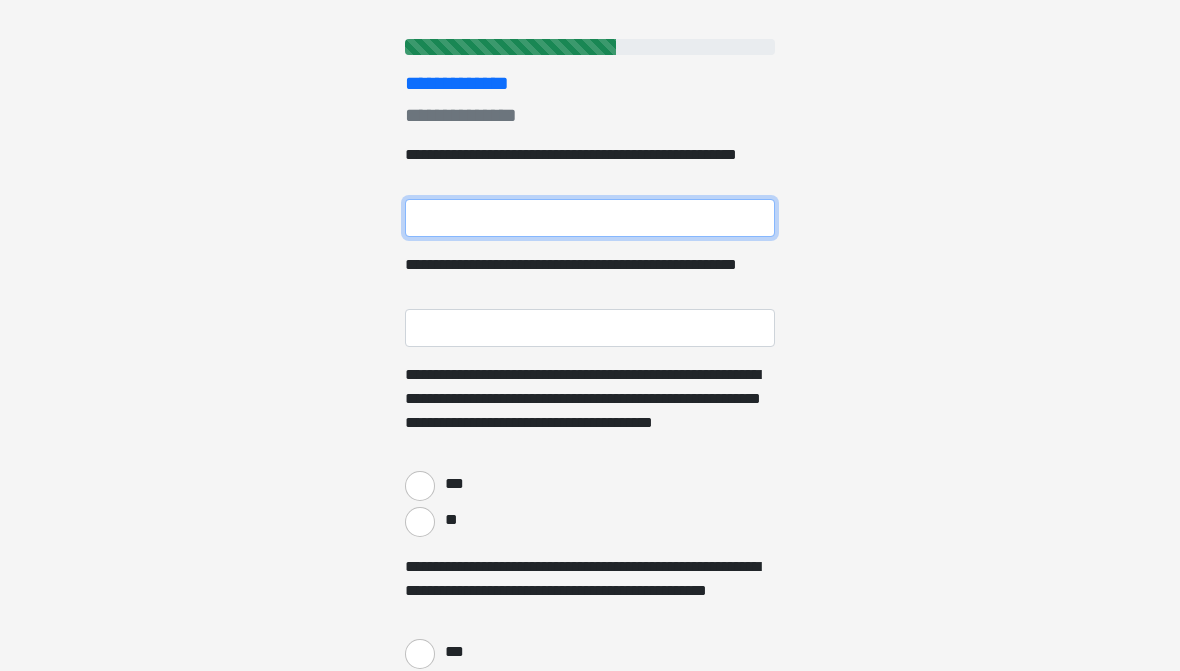 click on "**********" at bounding box center (590, 219) 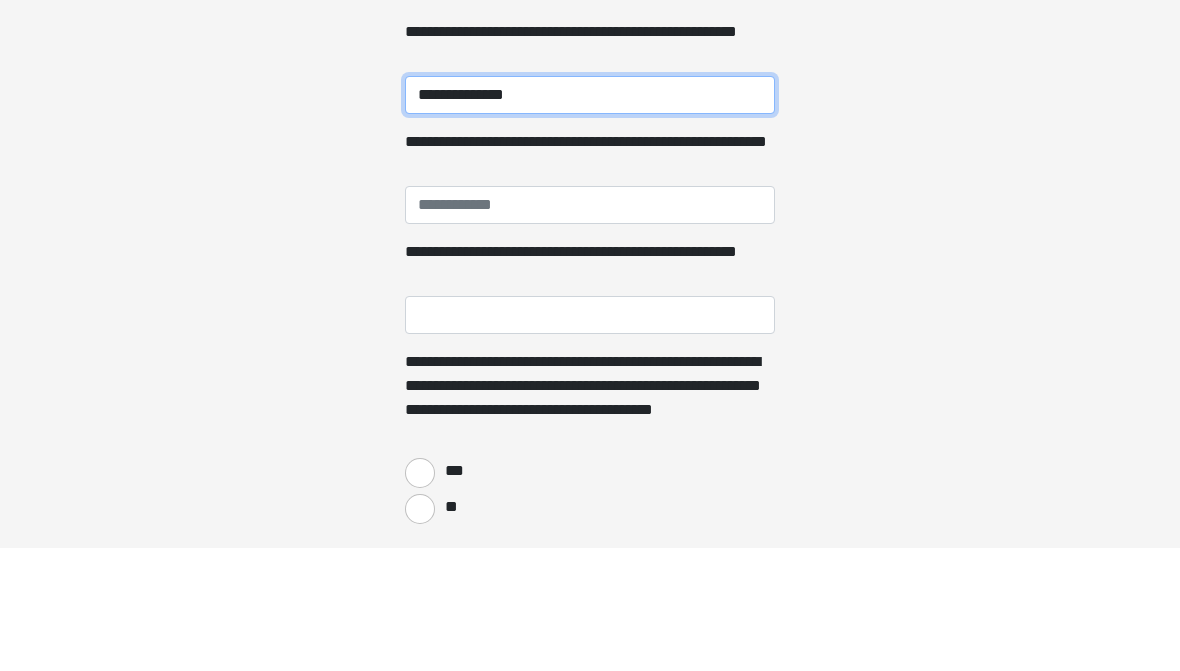 type on "**********" 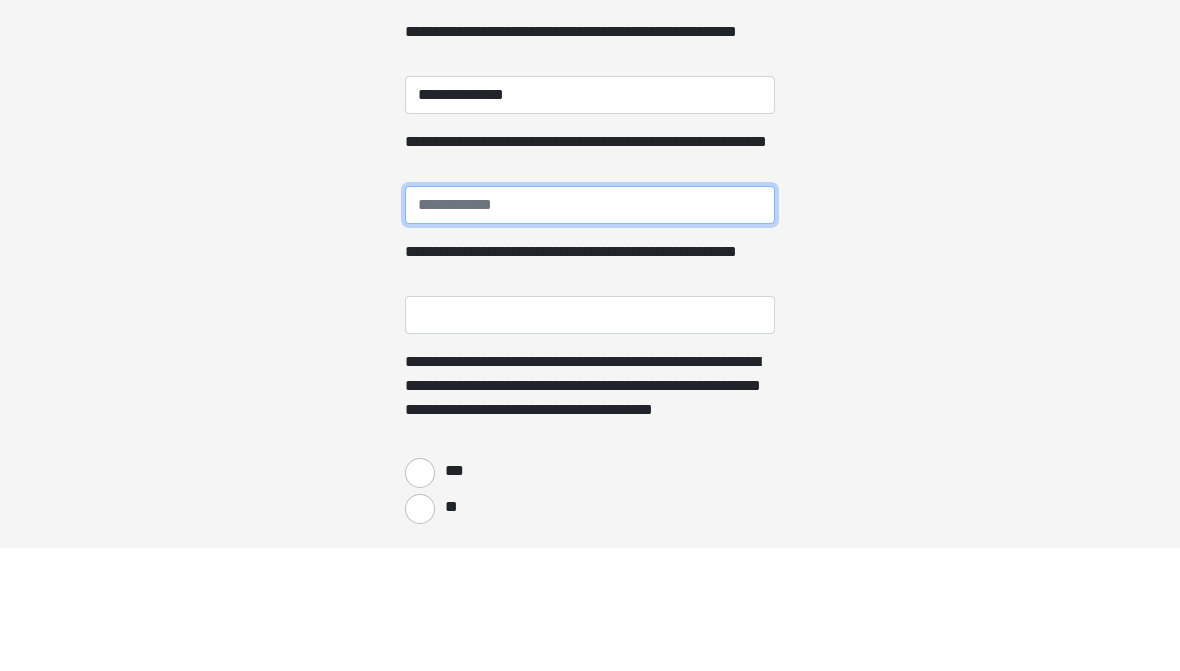 click on "**********" at bounding box center [590, 329] 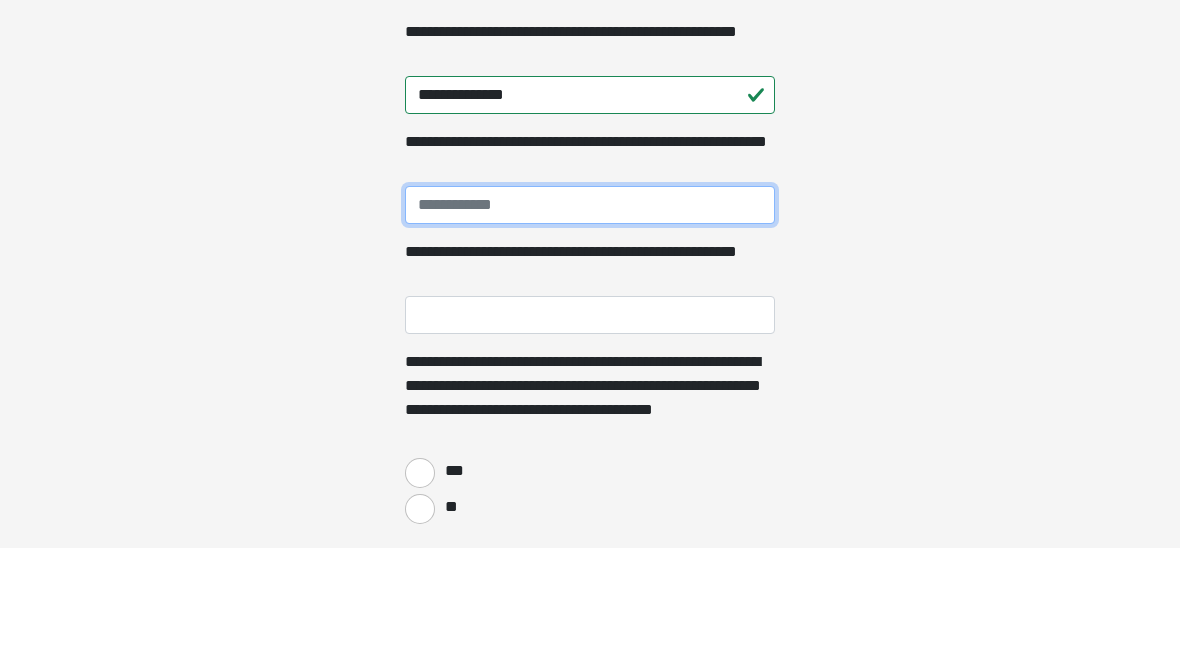 type on "*" 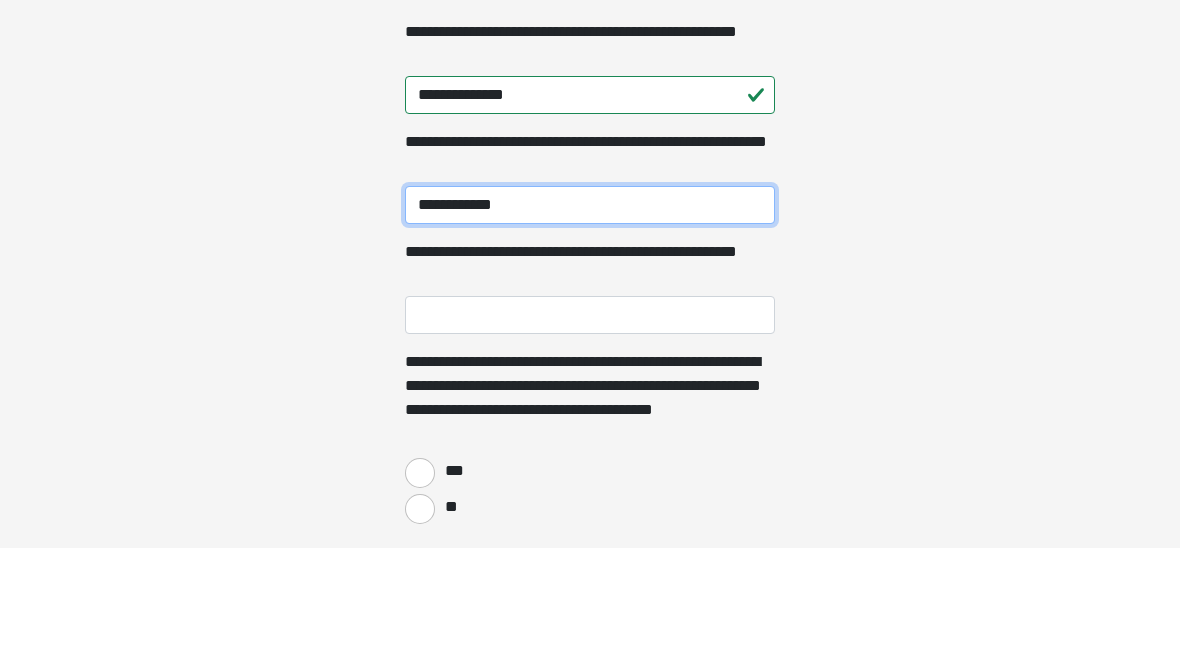 type on "**********" 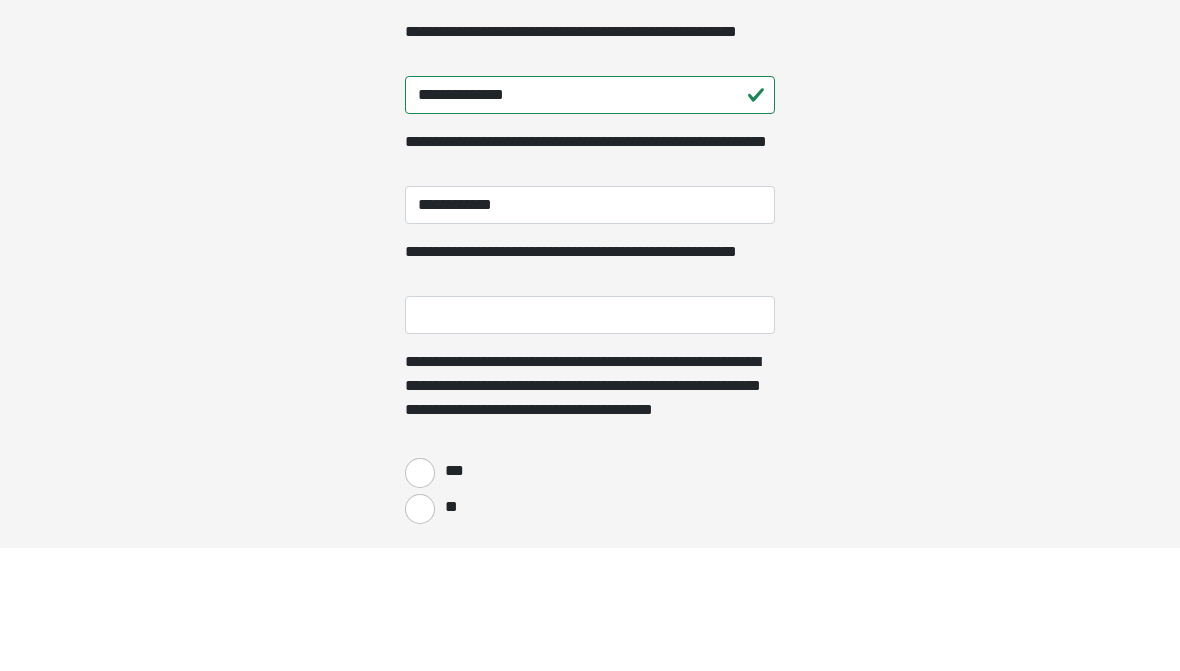 click on "**********" at bounding box center (590, 114) 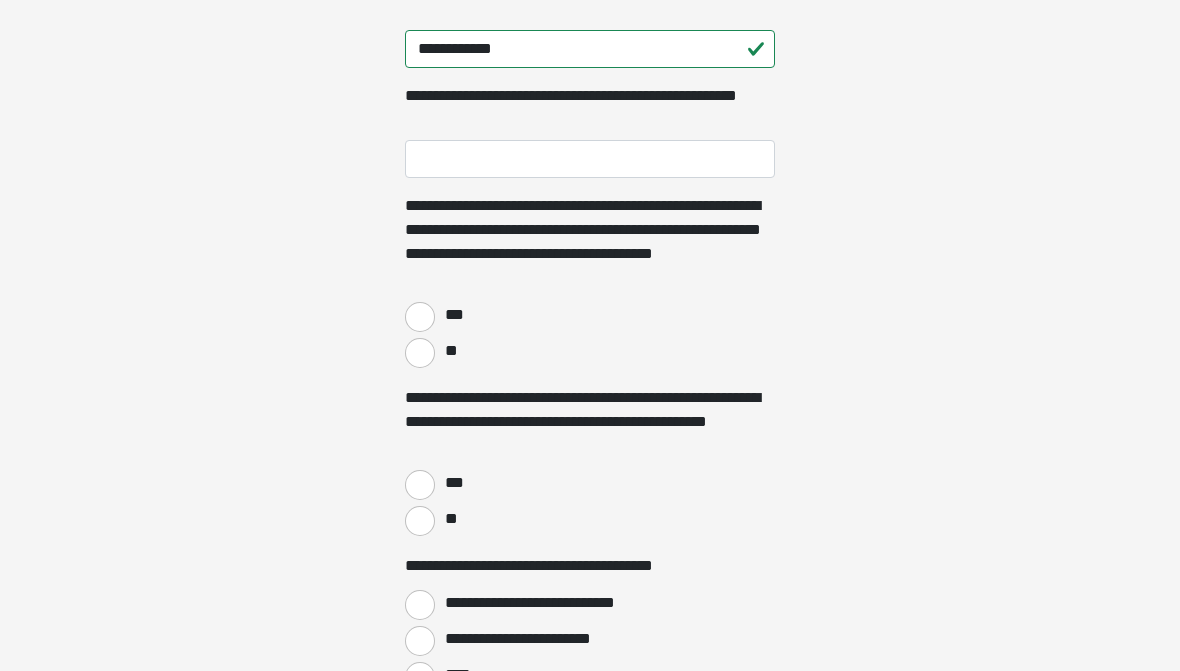 scroll, scrollTop: 502, scrollLeft: 0, axis: vertical 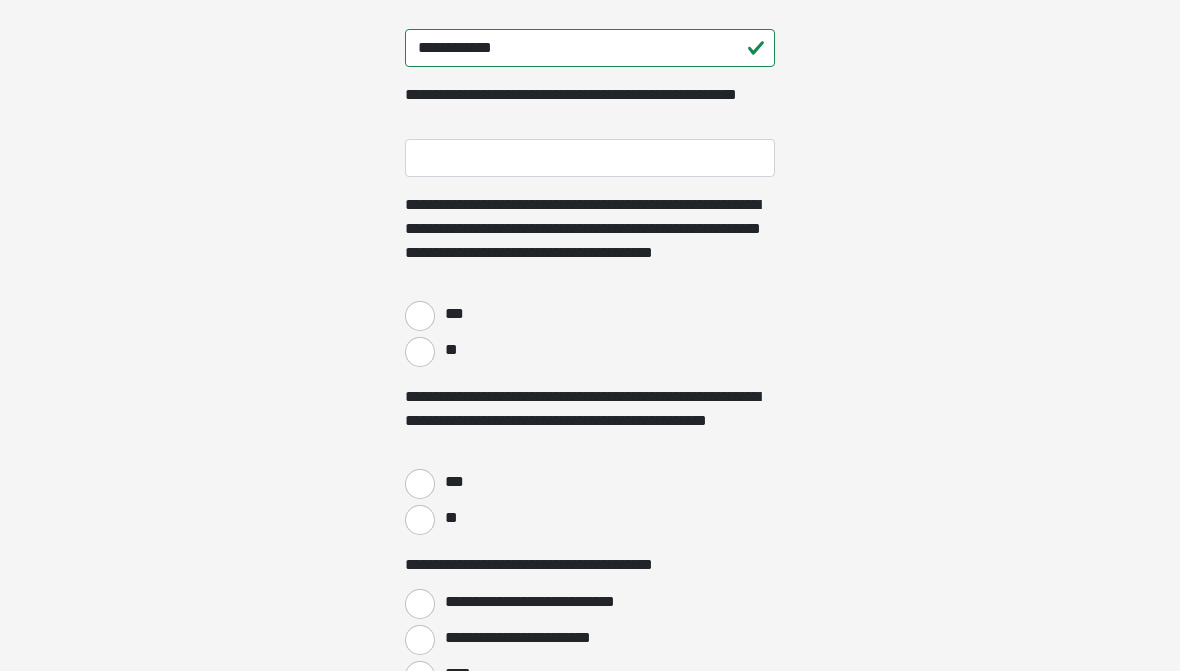 click on "***" at bounding box center (420, 316) 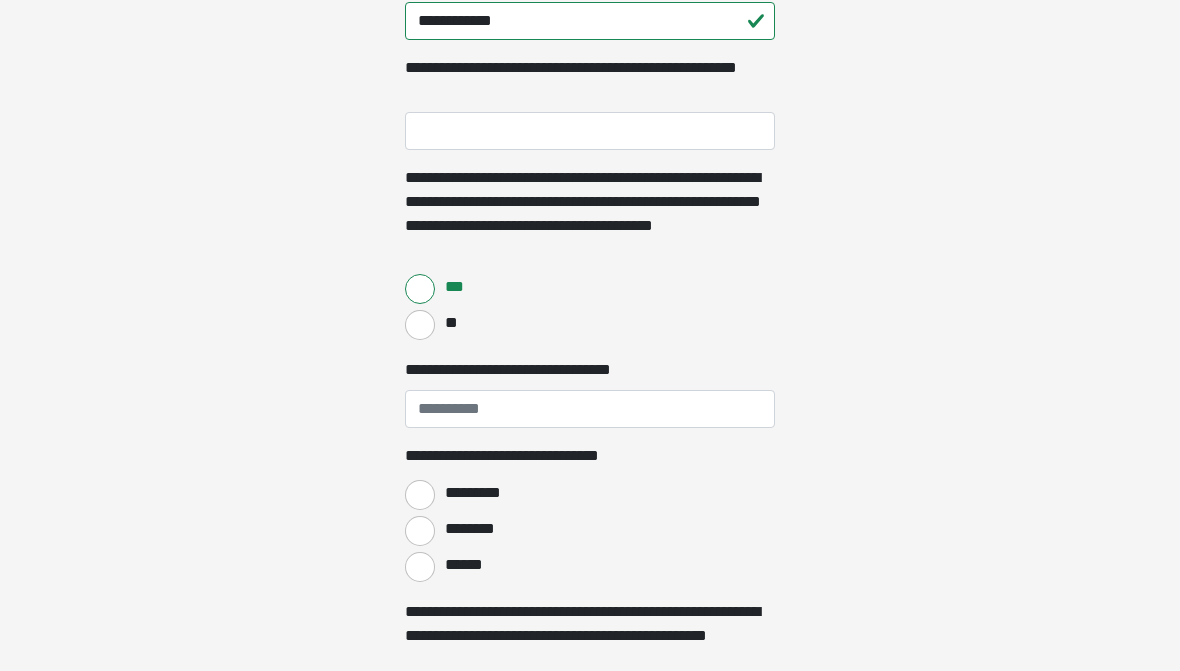 scroll, scrollTop: 535, scrollLeft: 0, axis: vertical 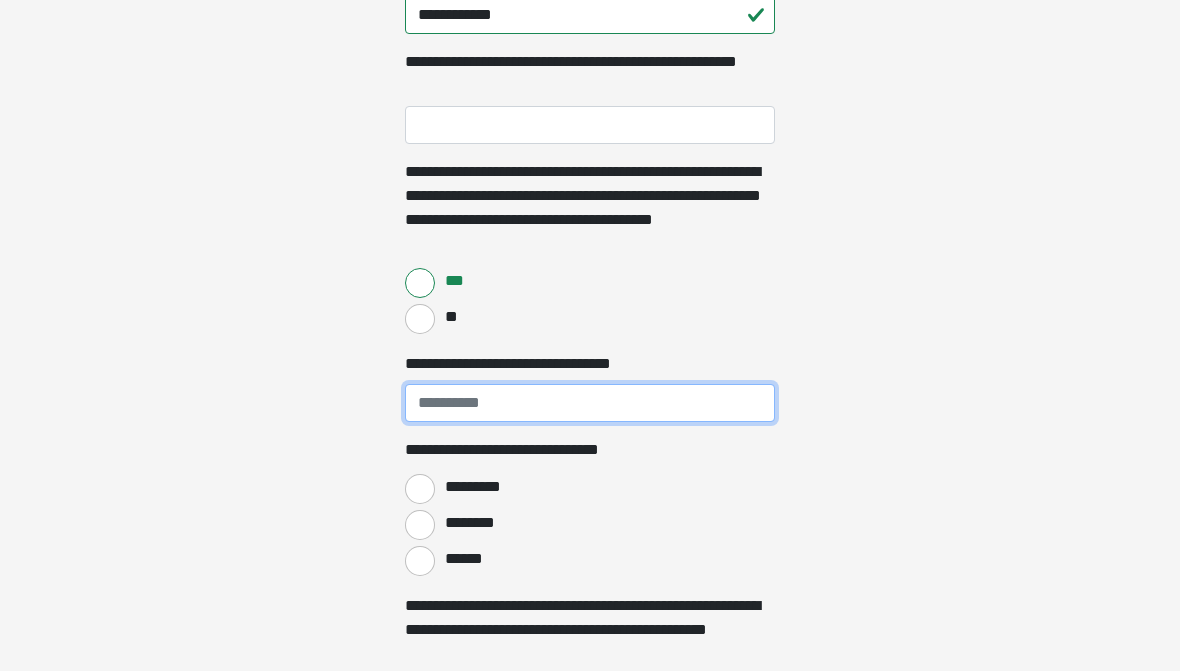 click on "**********" at bounding box center (590, 403) 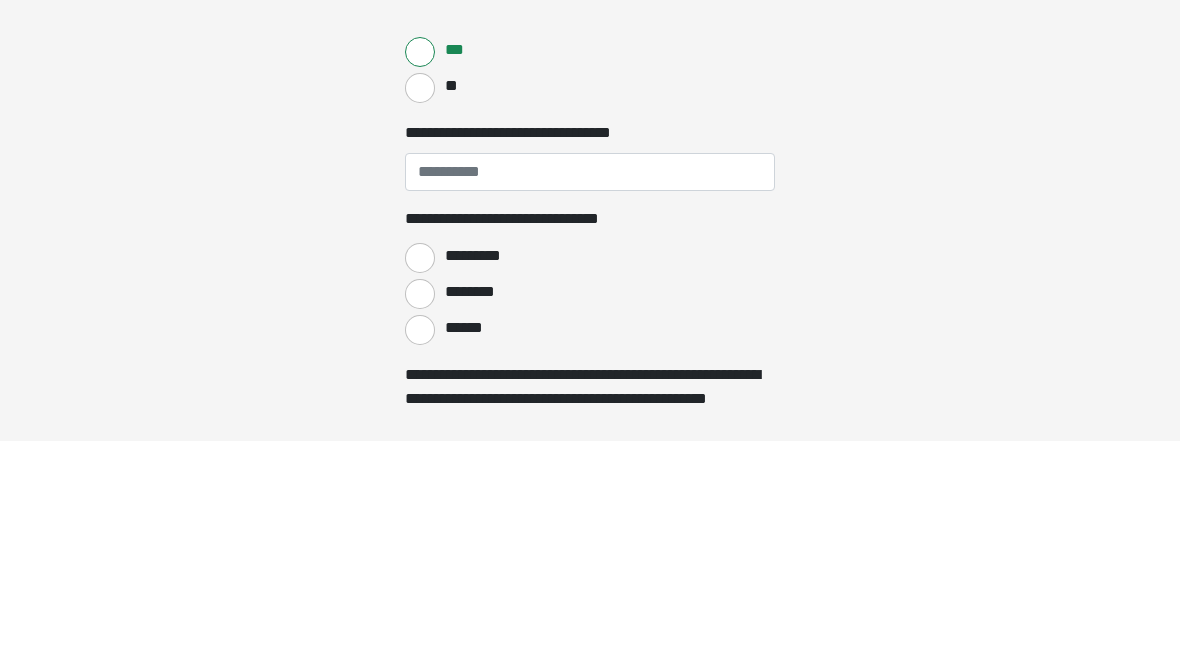 click on "********" at bounding box center [420, 525] 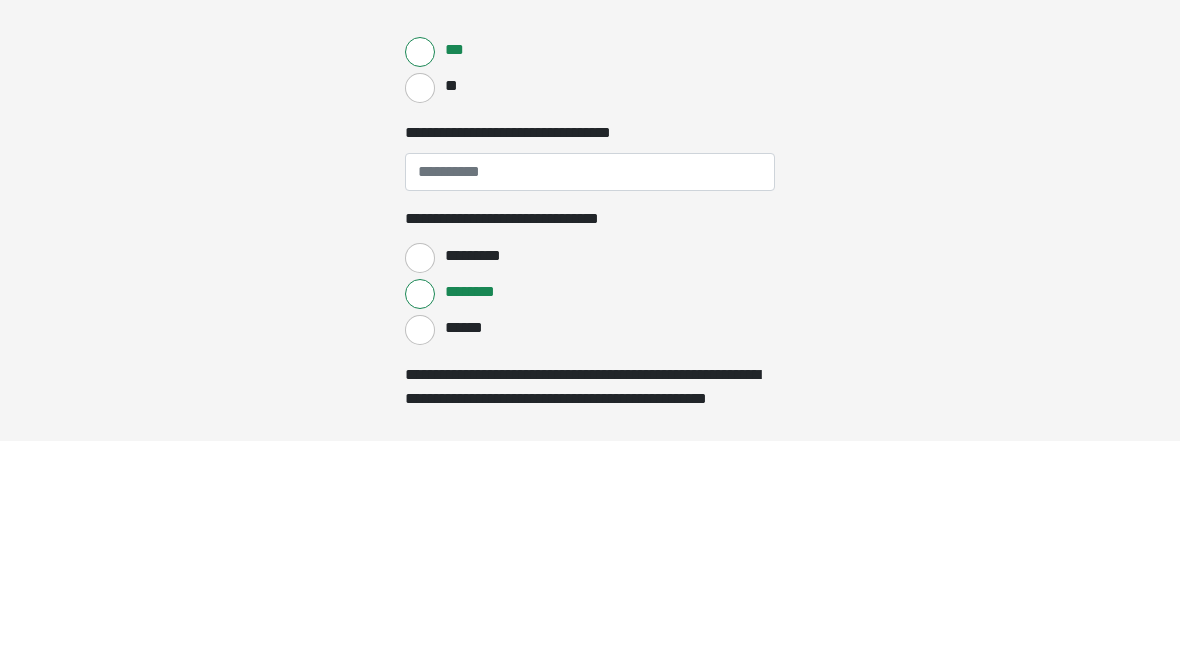 scroll, scrollTop: 766, scrollLeft: 0, axis: vertical 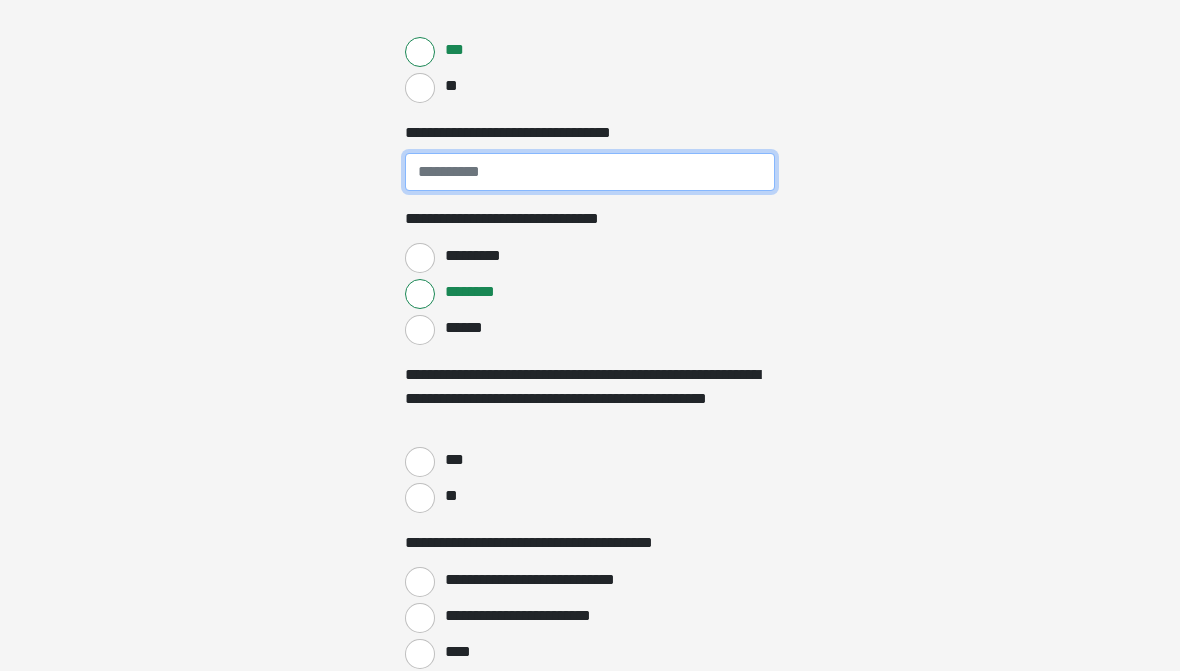 click on "**********" at bounding box center (590, 172) 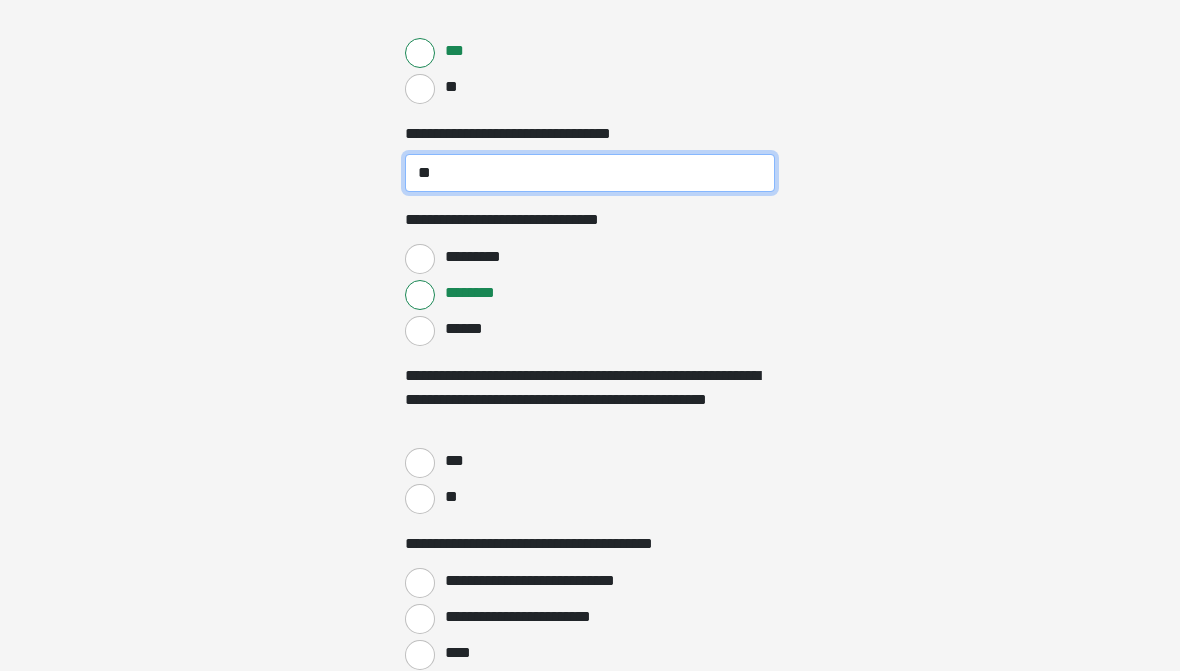 type on "*" 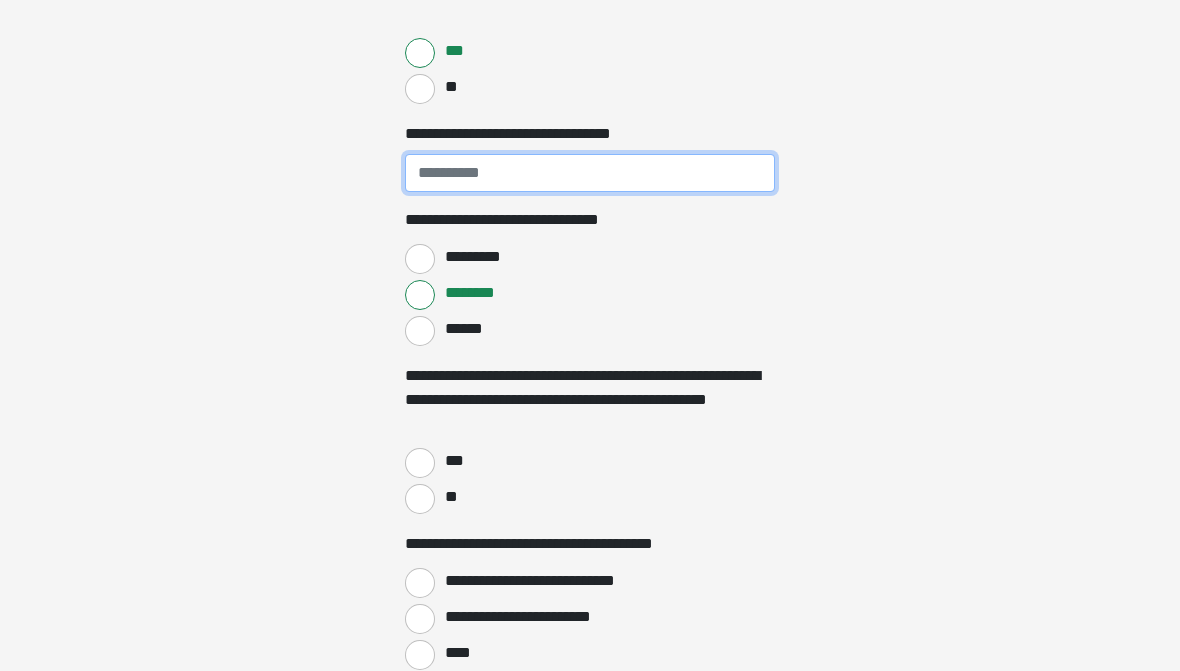 type 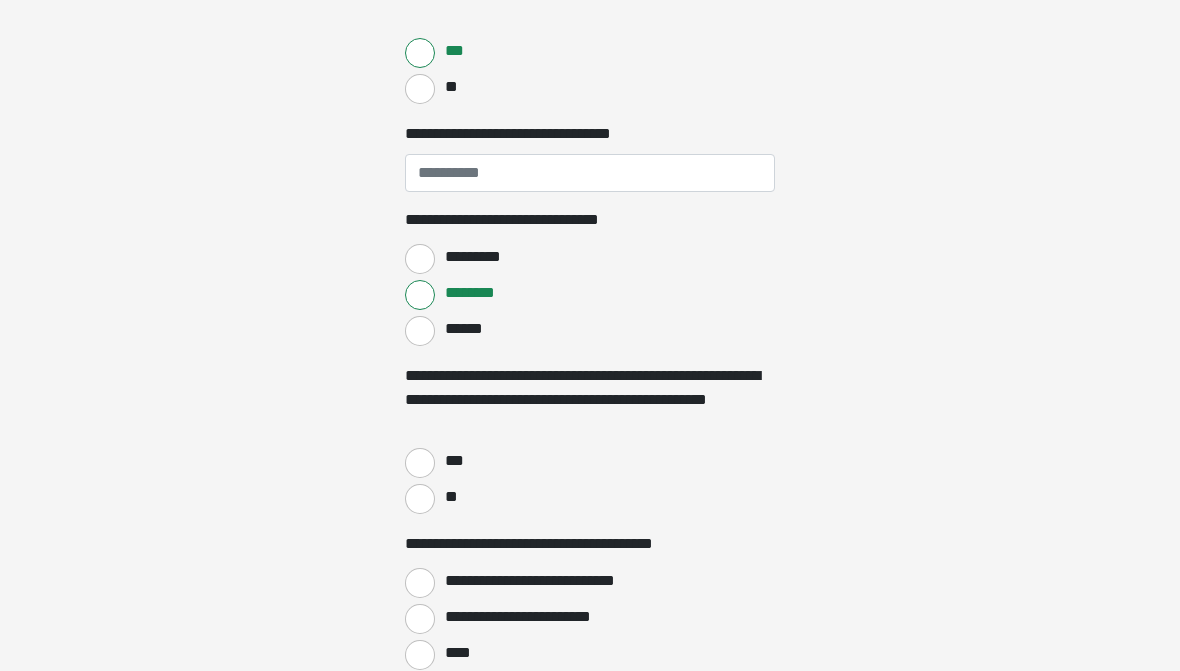 click on "***" at bounding box center (420, 53) 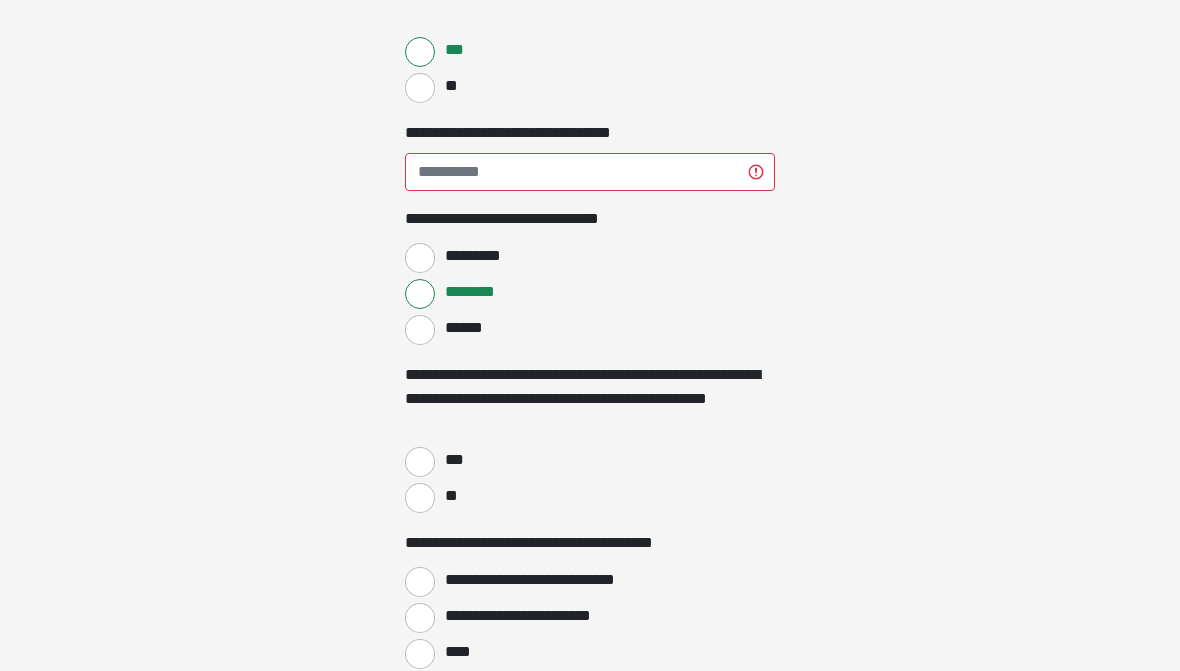 click on "**" at bounding box center (420, 88) 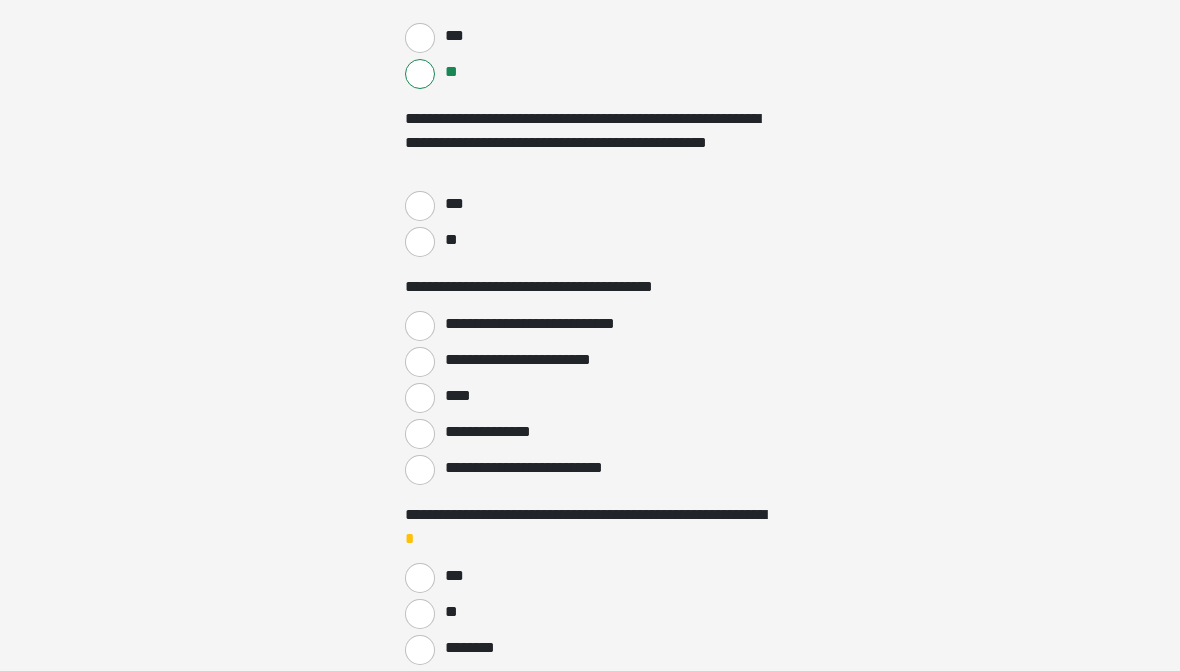 scroll, scrollTop: 780, scrollLeft: 0, axis: vertical 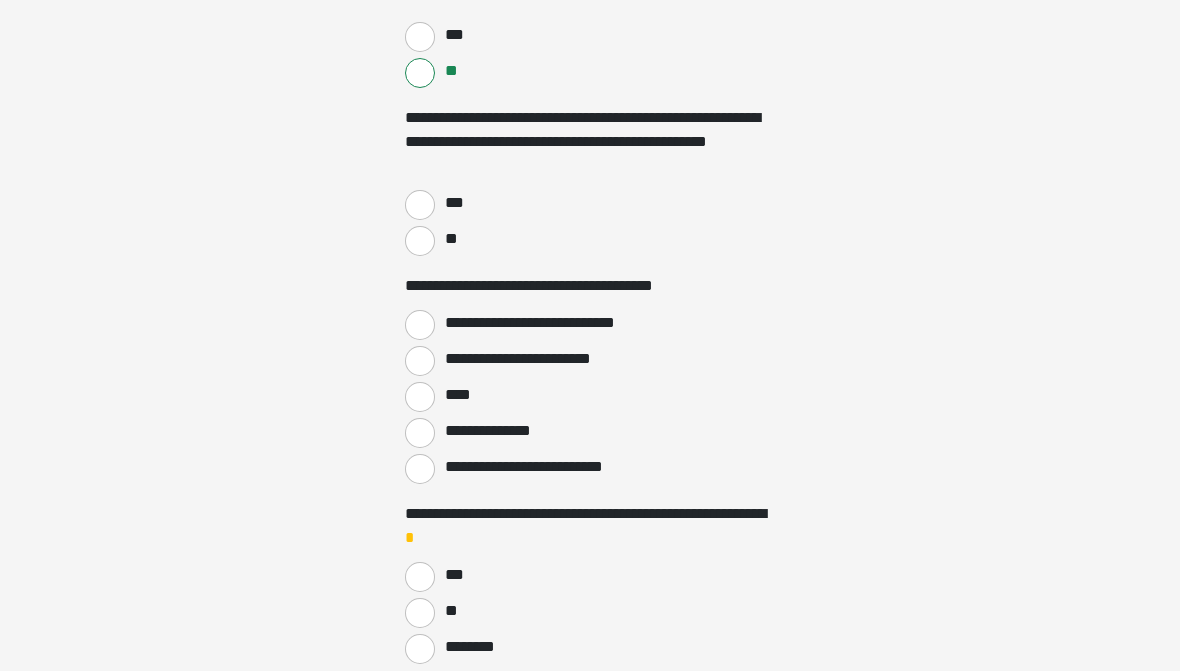 click on "***" at bounding box center (420, 206) 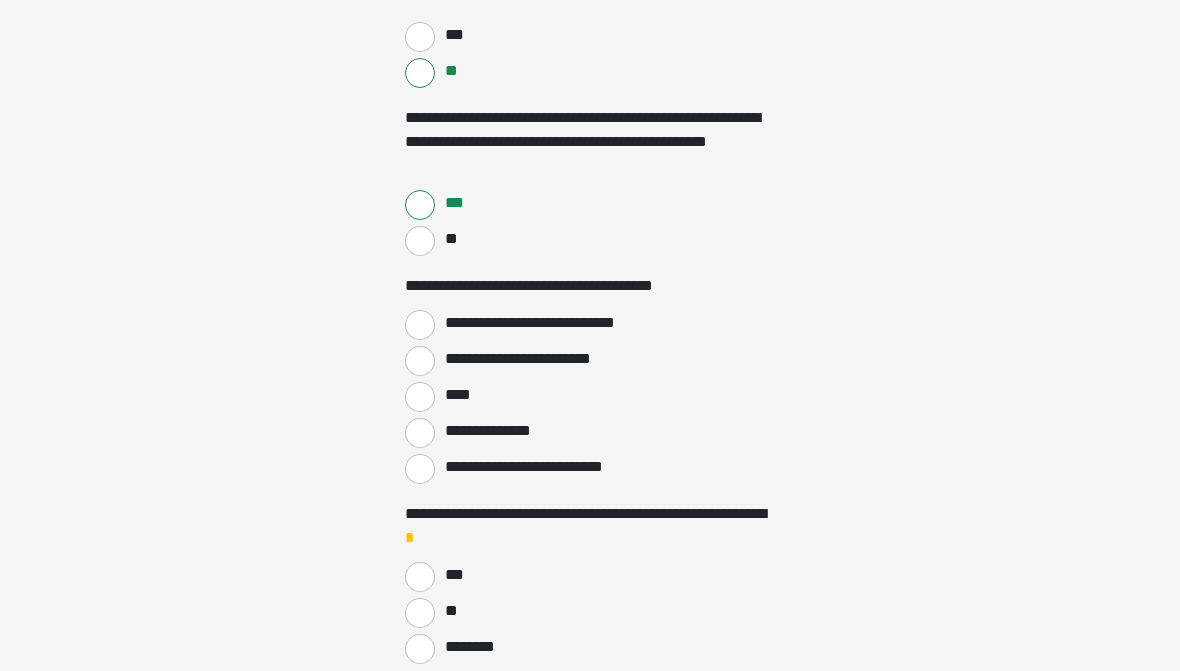 click on "**********" at bounding box center [420, 325] 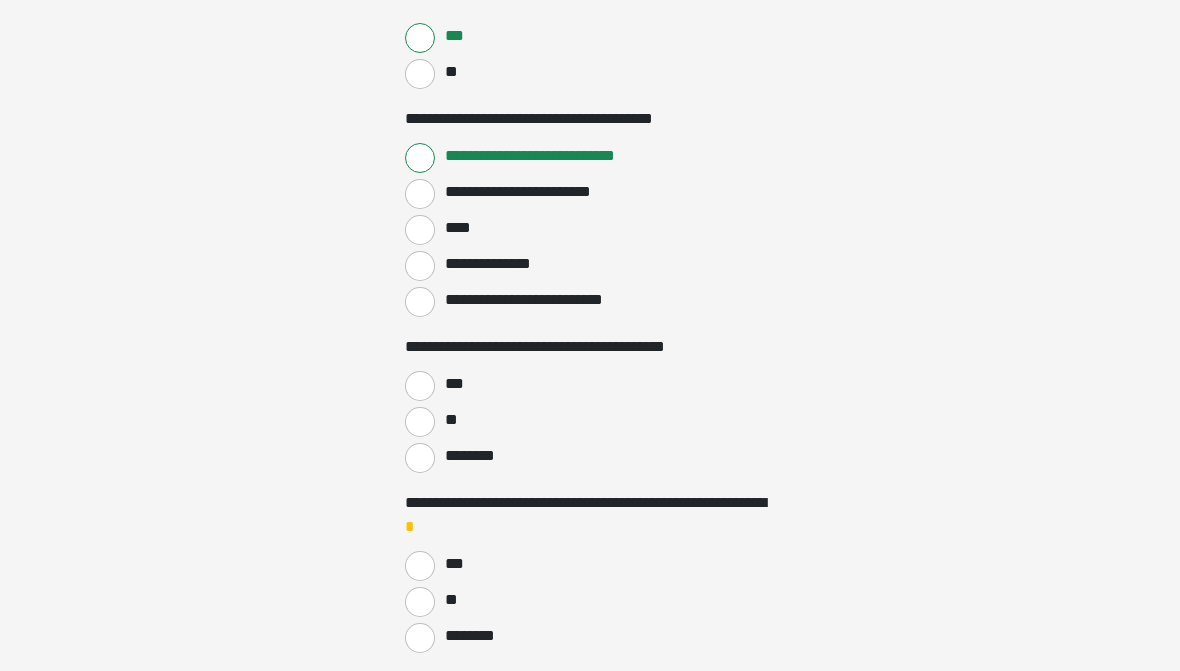 scroll, scrollTop: 952, scrollLeft: 0, axis: vertical 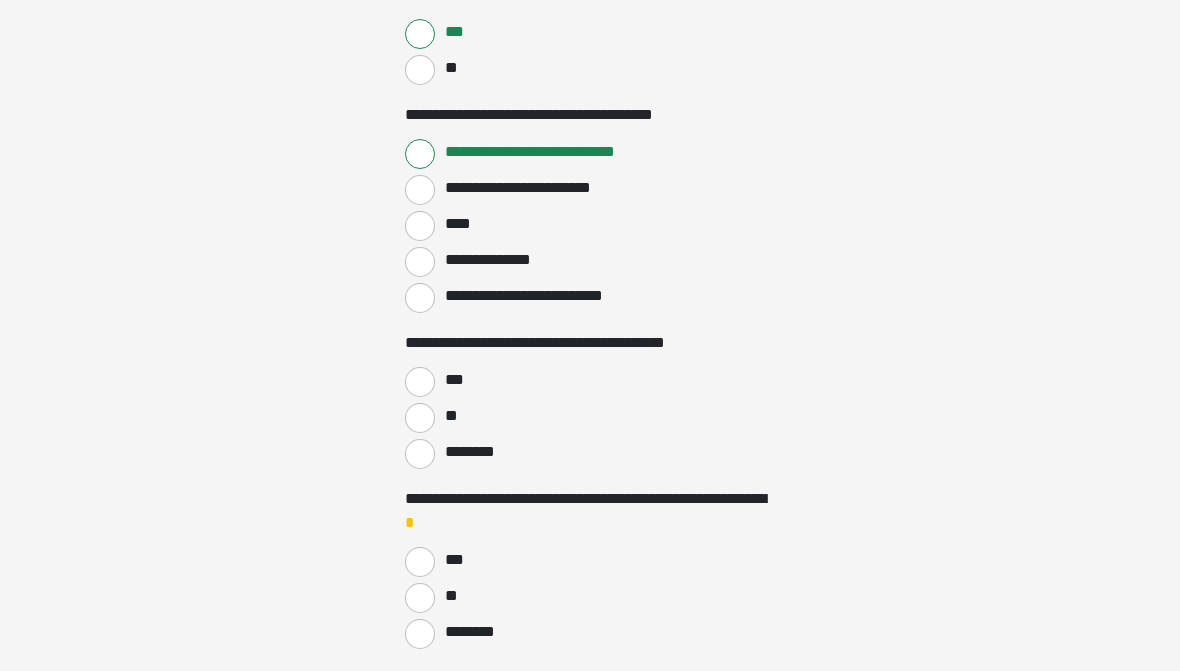 click on "***" at bounding box center (420, 382) 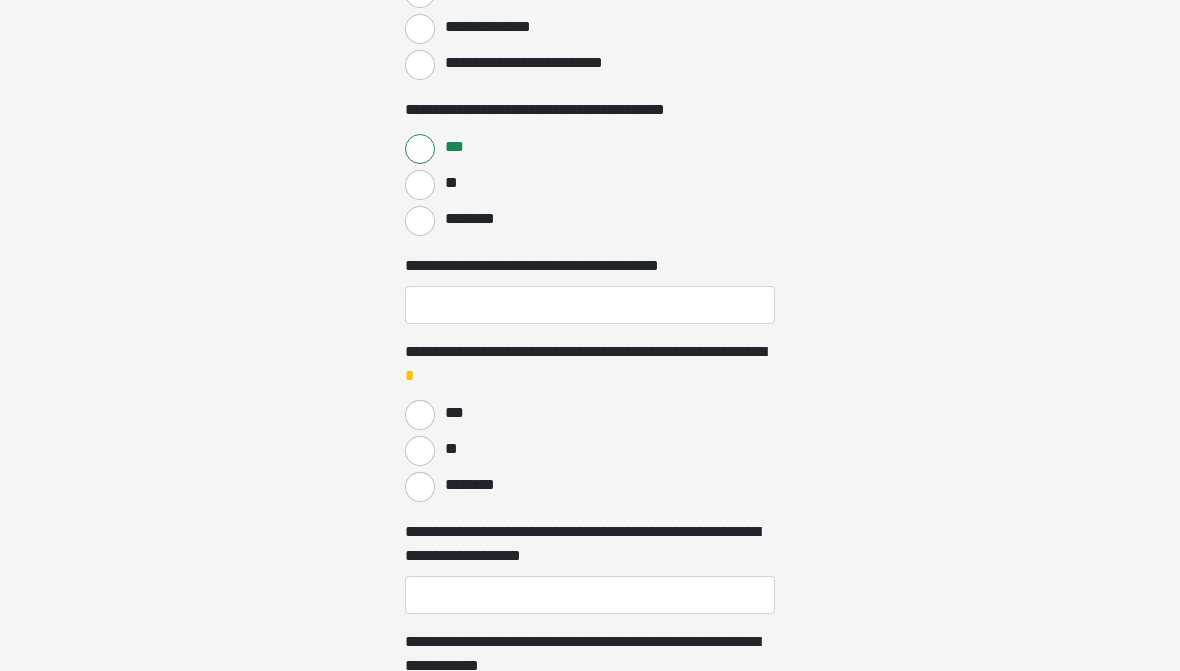 scroll, scrollTop: 1186, scrollLeft: 0, axis: vertical 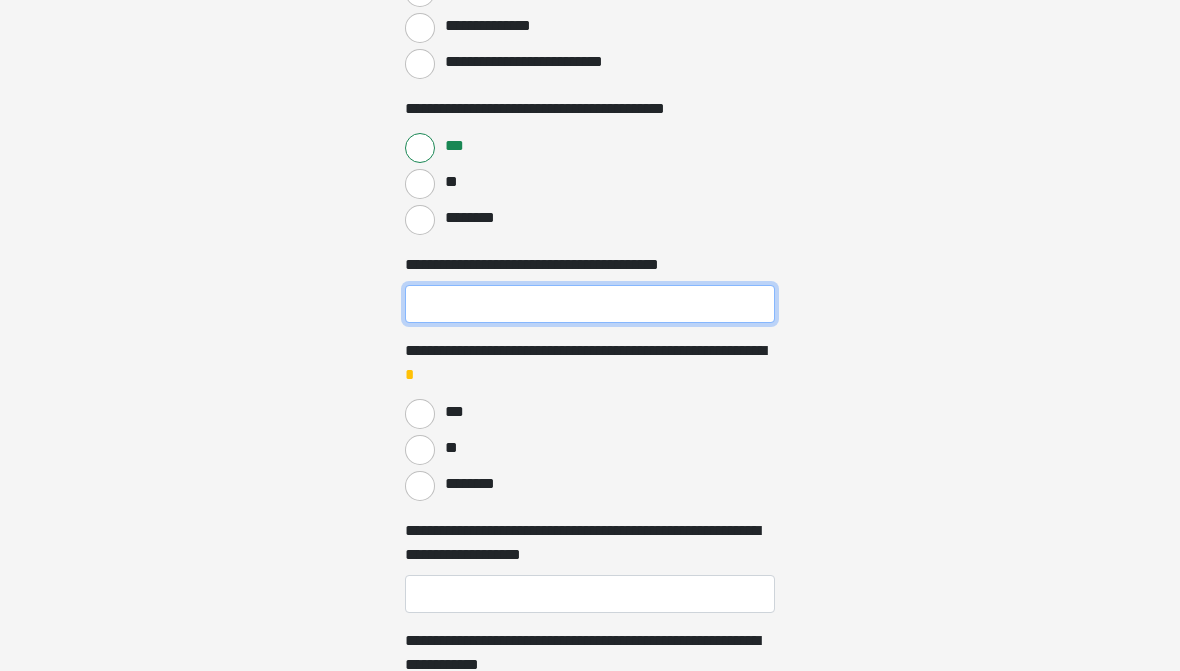 click on "**********" at bounding box center (590, 304) 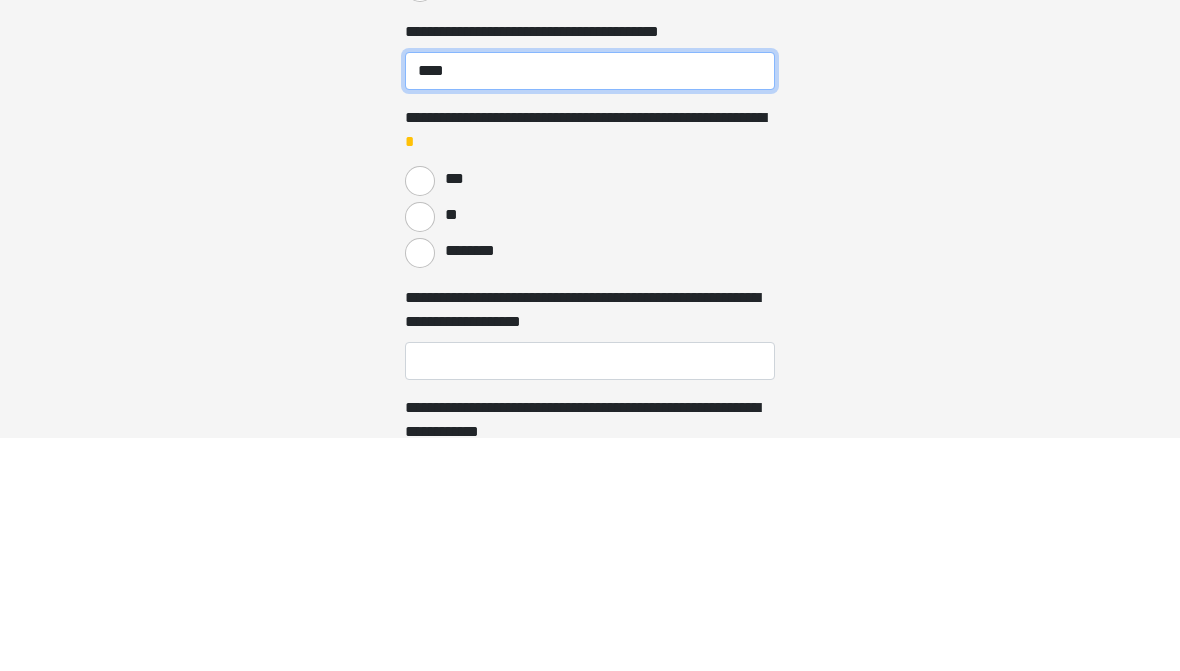 type on "****" 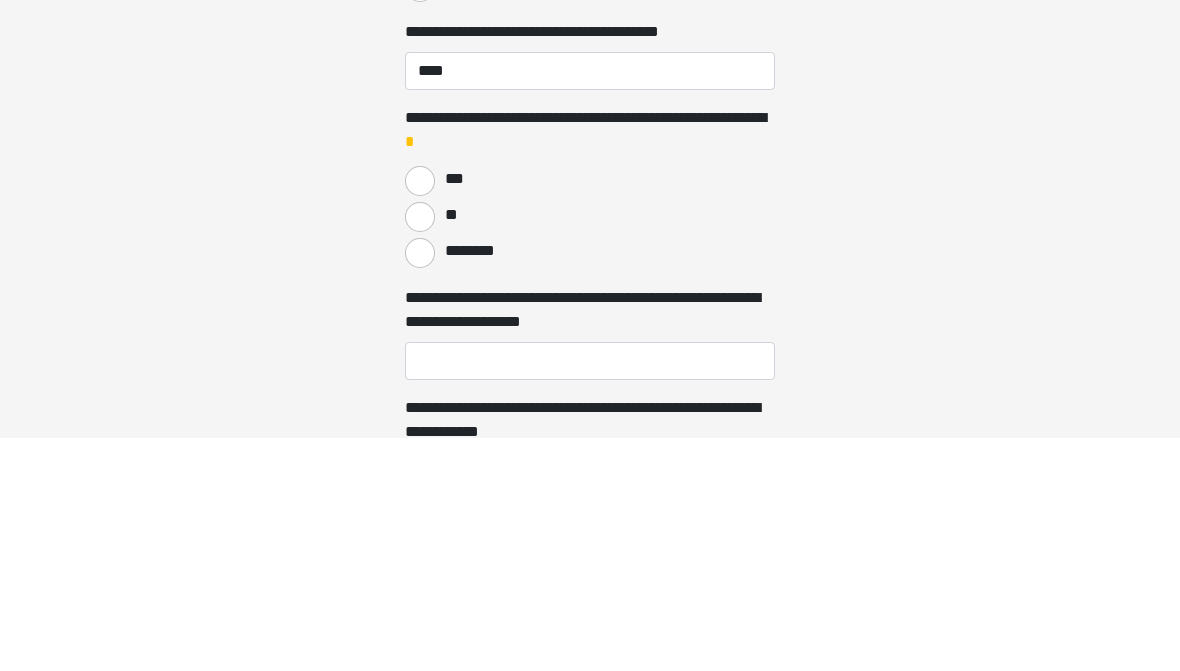 click on "**" at bounding box center [420, 450] 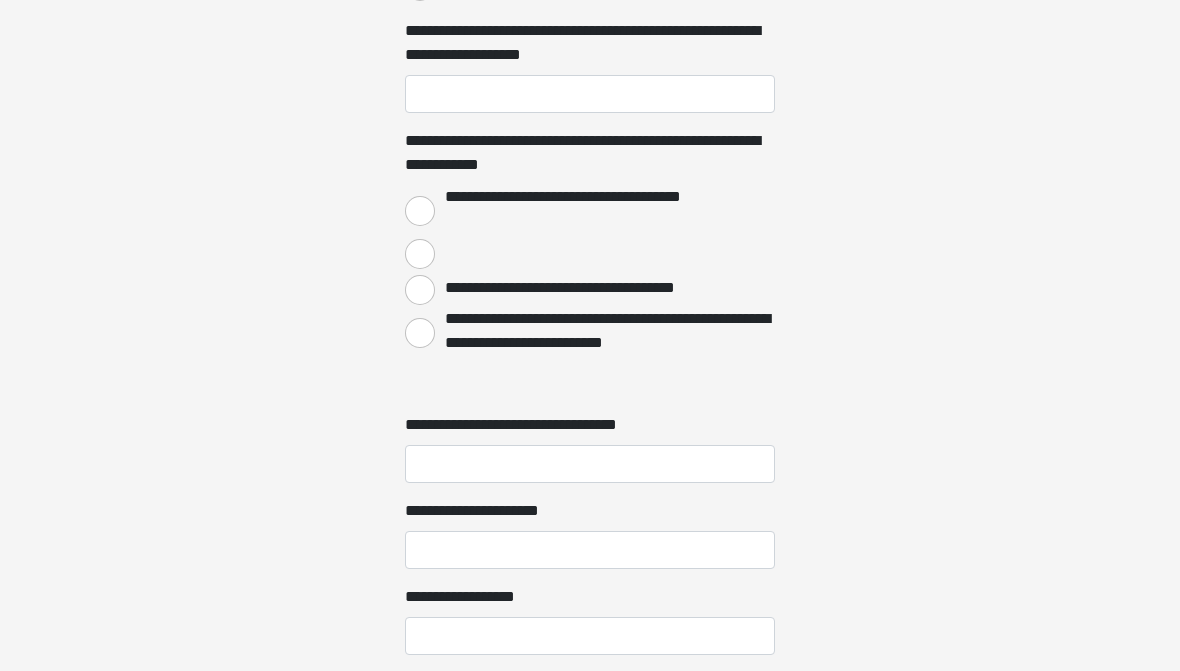 scroll, scrollTop: 1686, scrollLeft: 0, axis: vertical 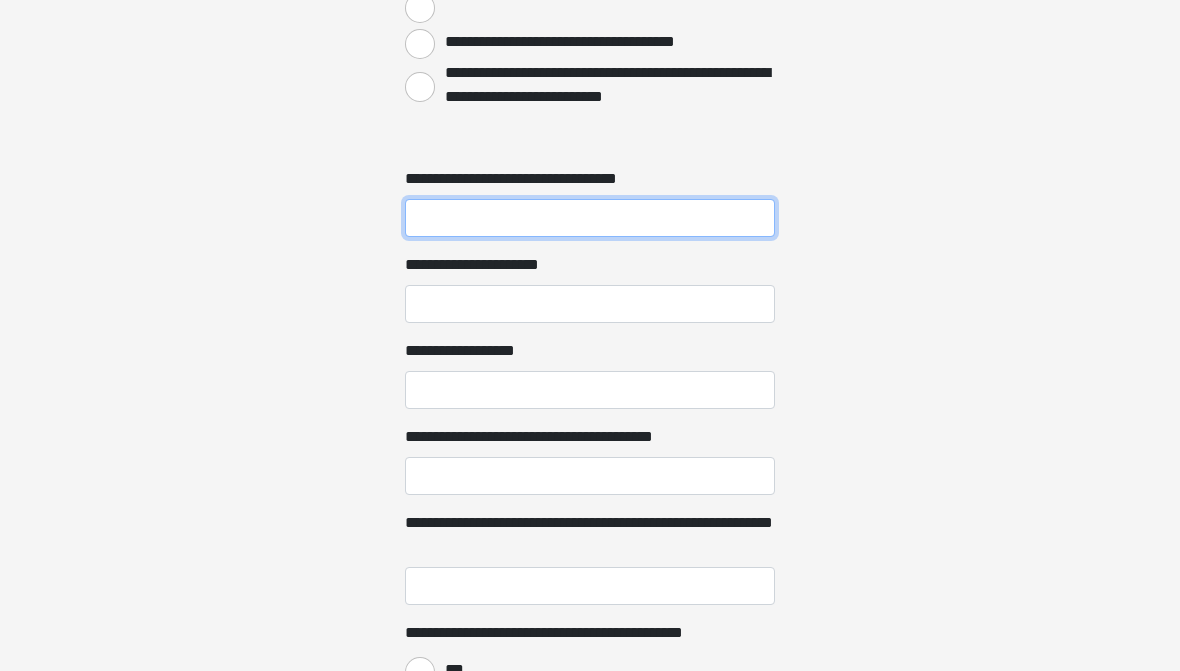 click on "**********" at bounding box center [590, 219] 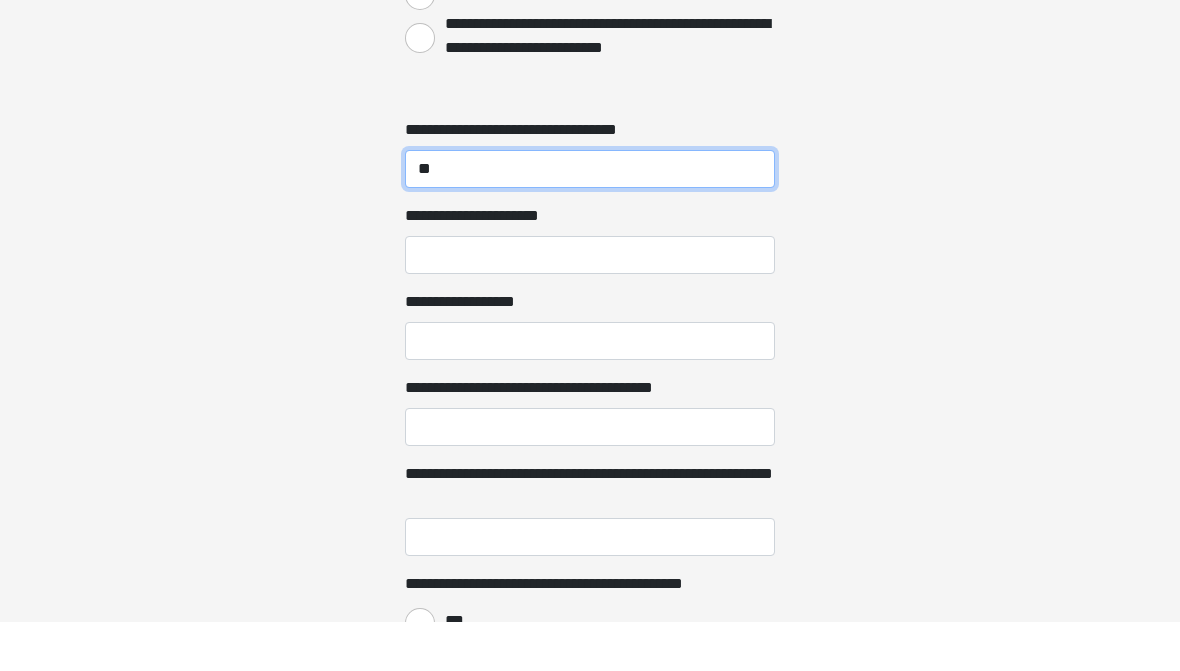type on "**" 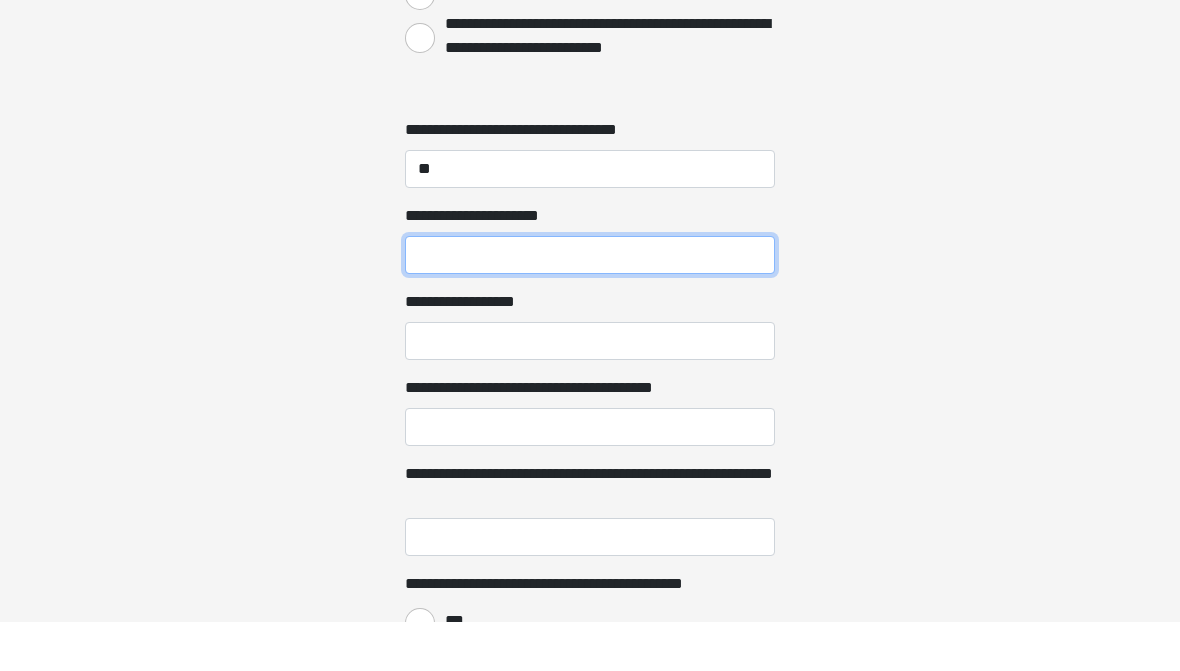 click on "**********" at bounding box center (590, 305) 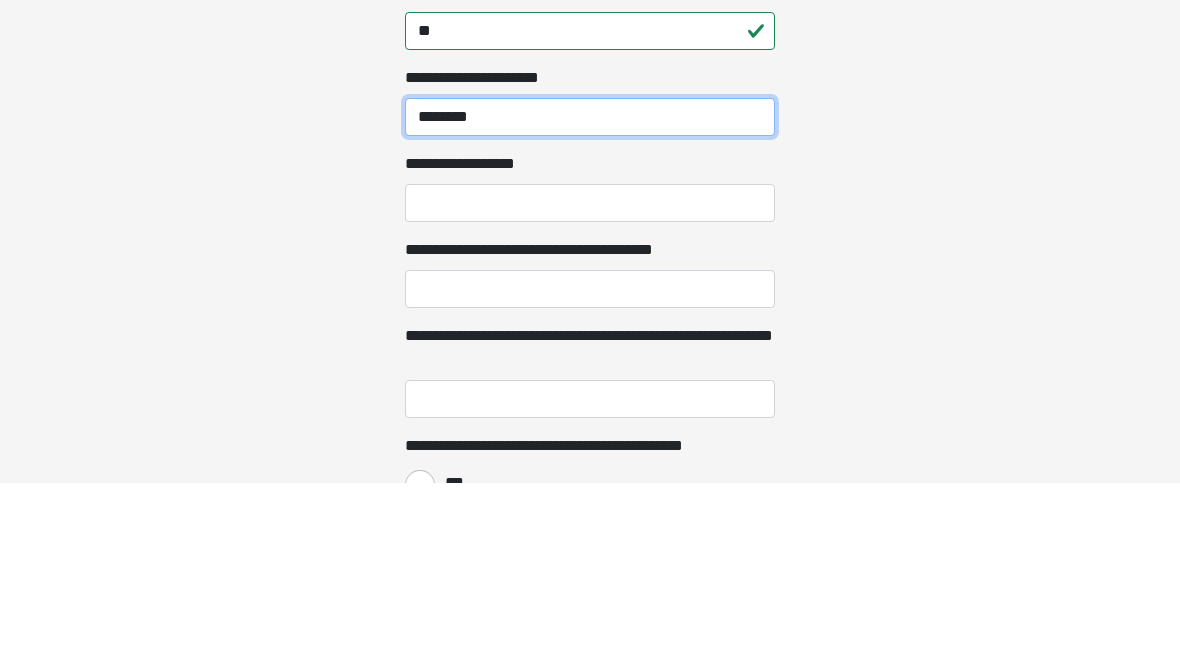 type on "********" 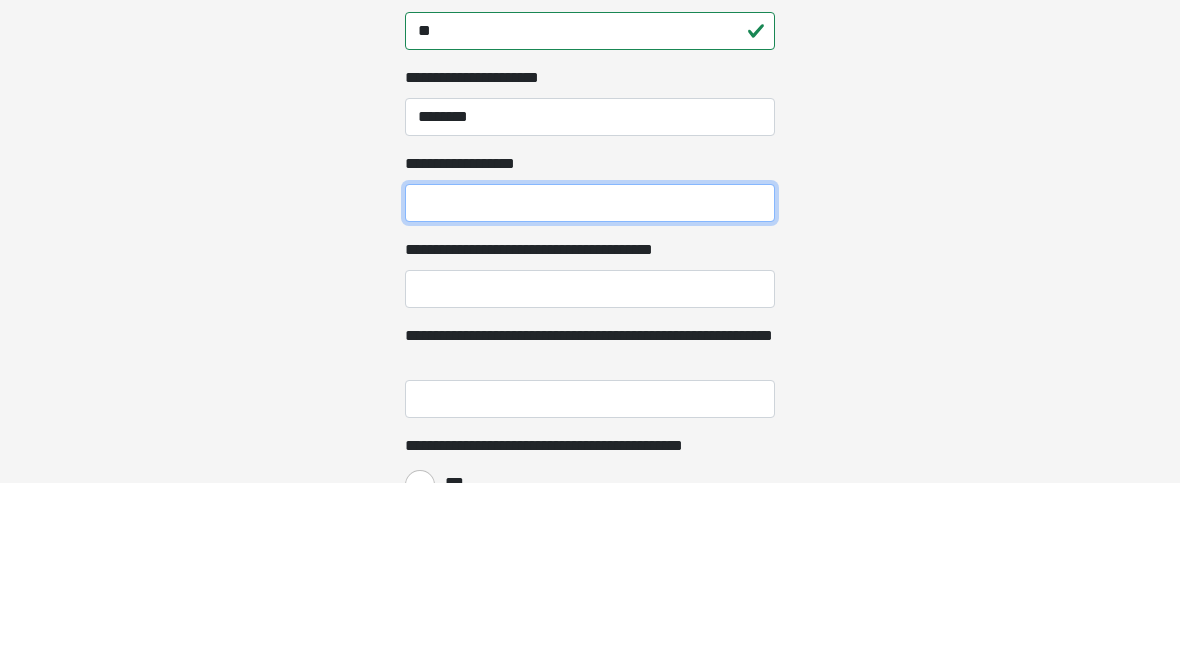 click on "**********" at bounding box center (590, 391) 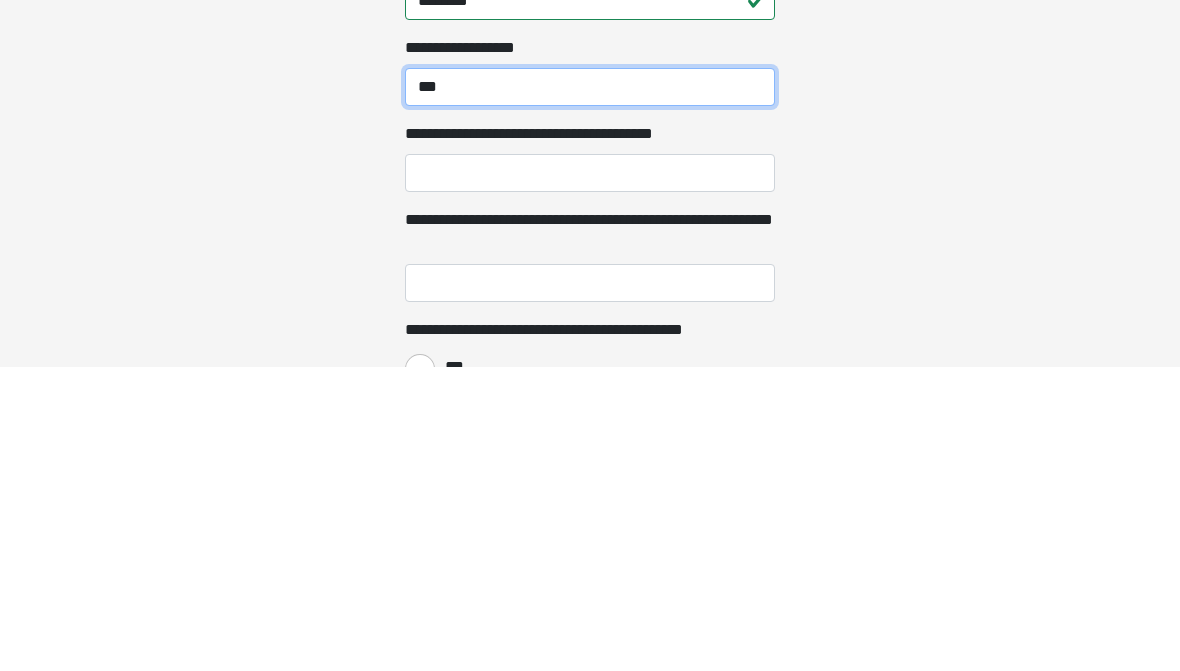 type on "***" 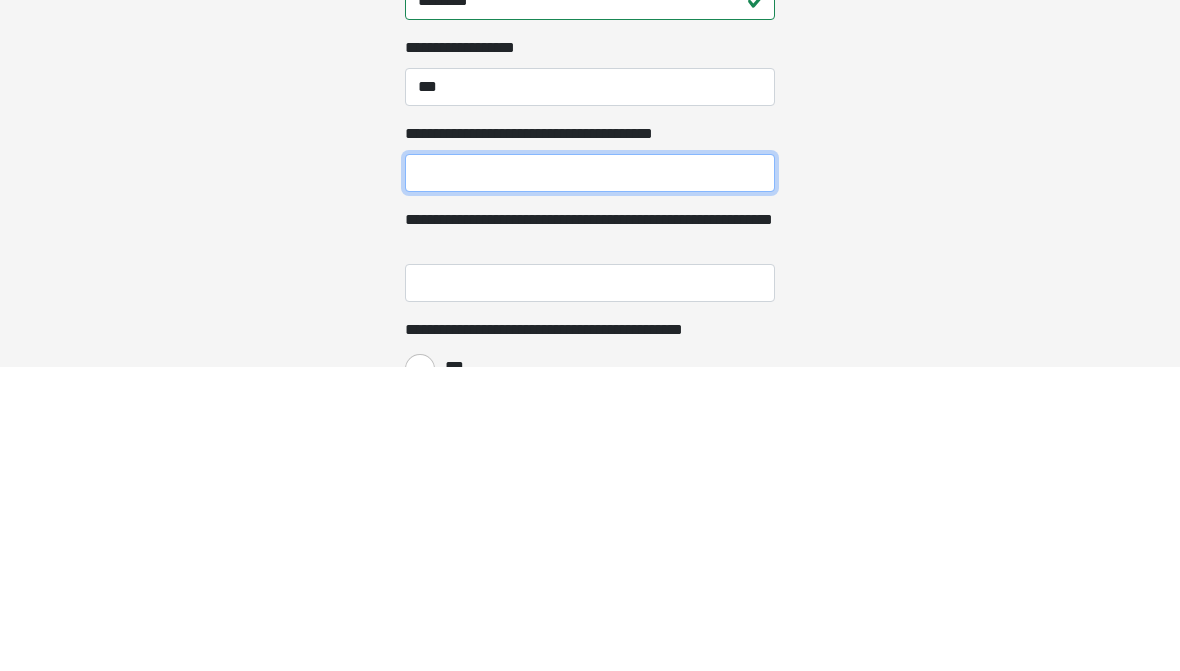 click on "**********" at bounding box center [590, 477] 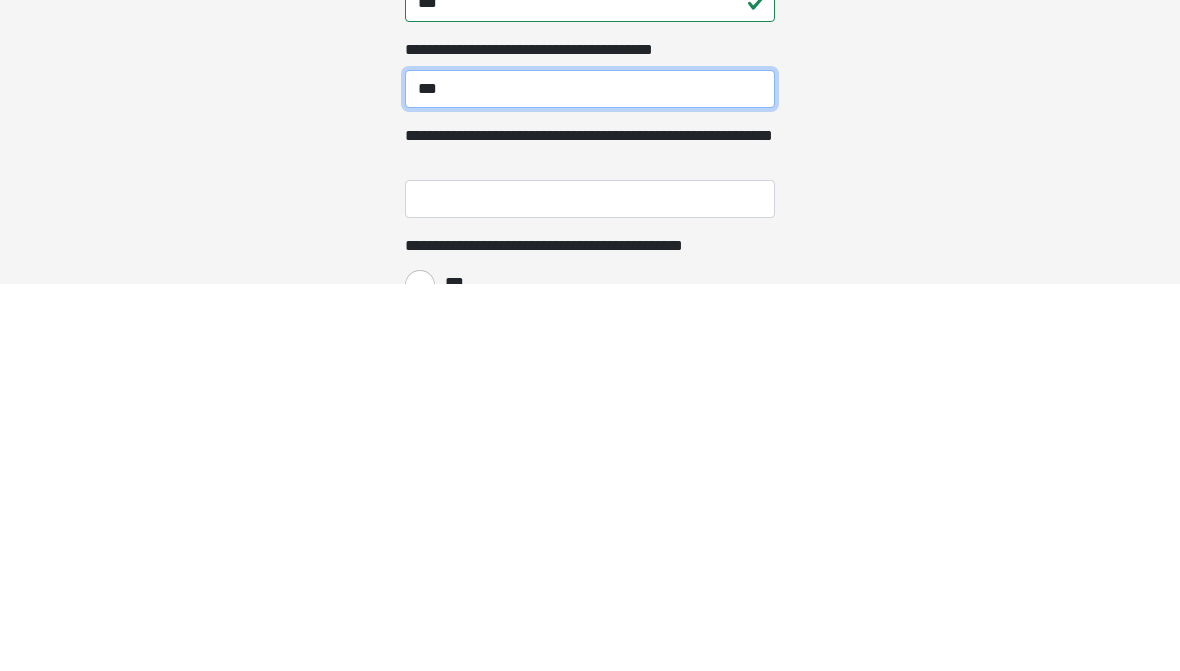 type on "***" 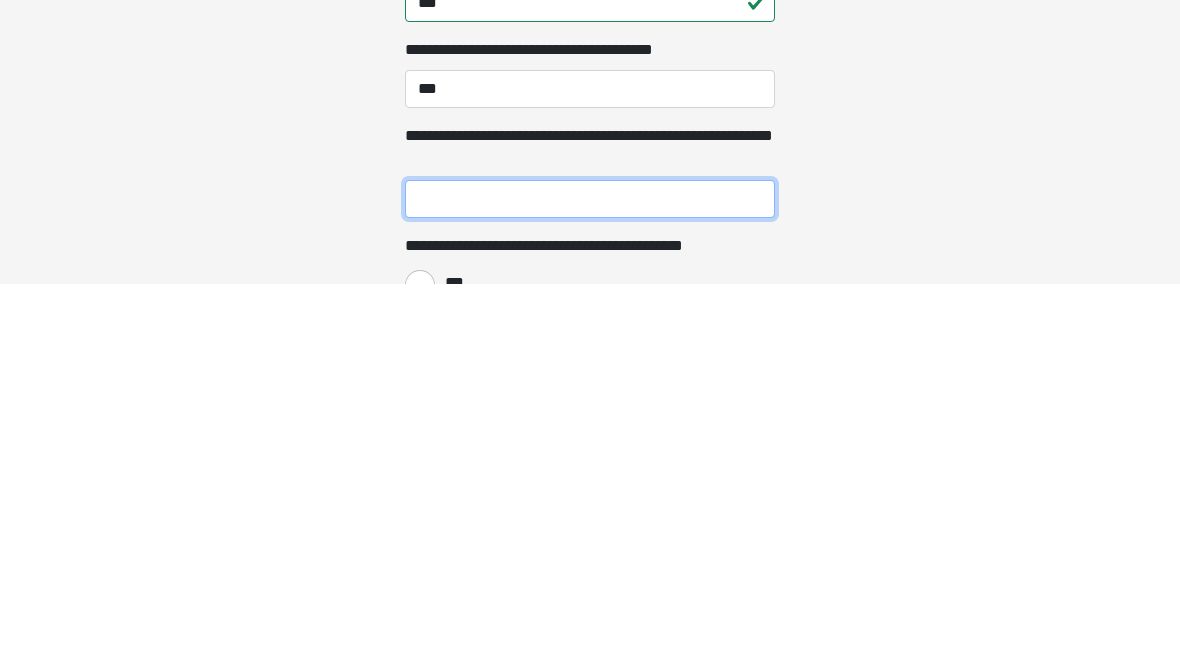 click on "**********" at bounding box center (590, 587) 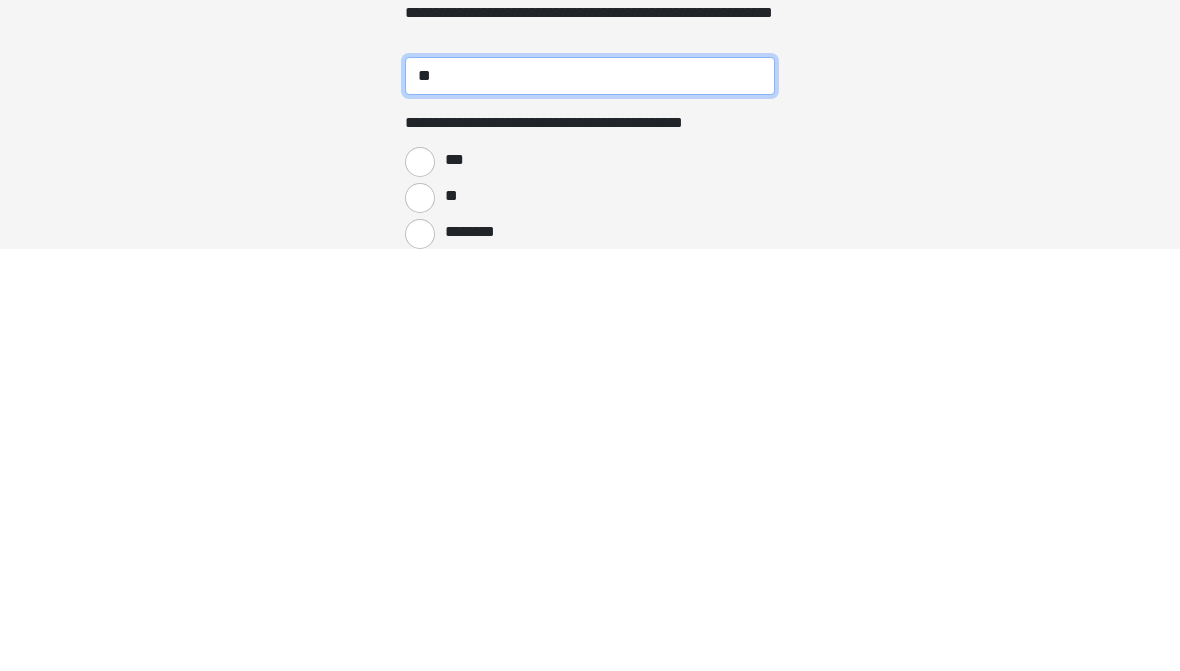 scroll, scrollTop: 2027, scrollLeft: 0, axis: vertical 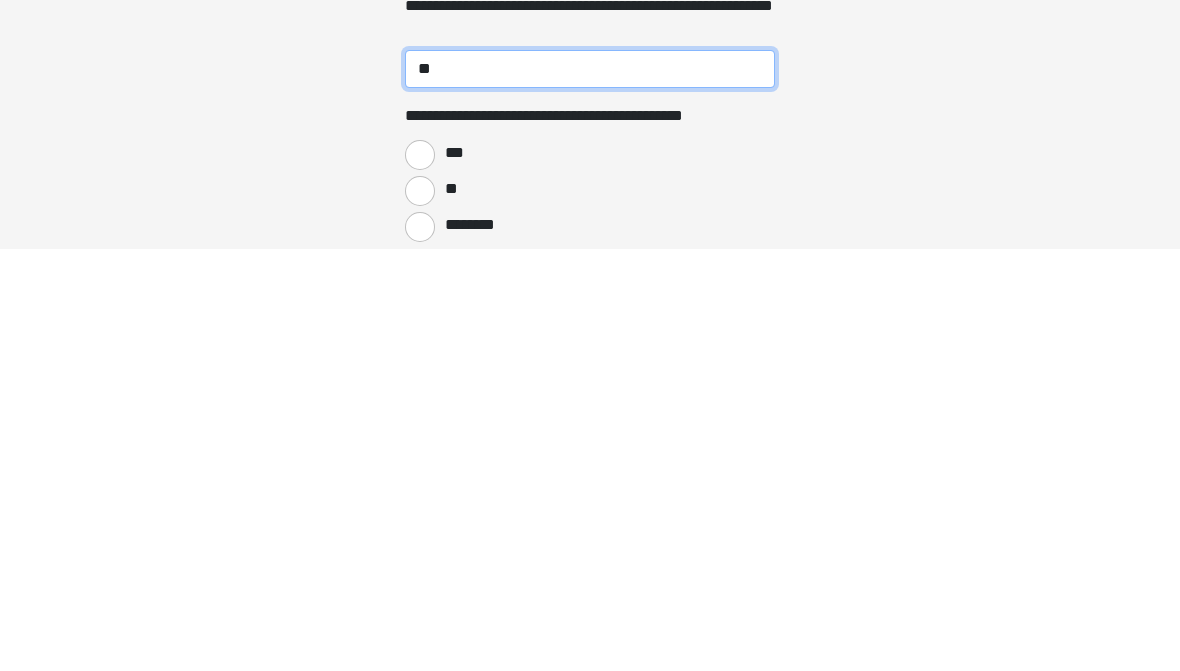 type on "**" 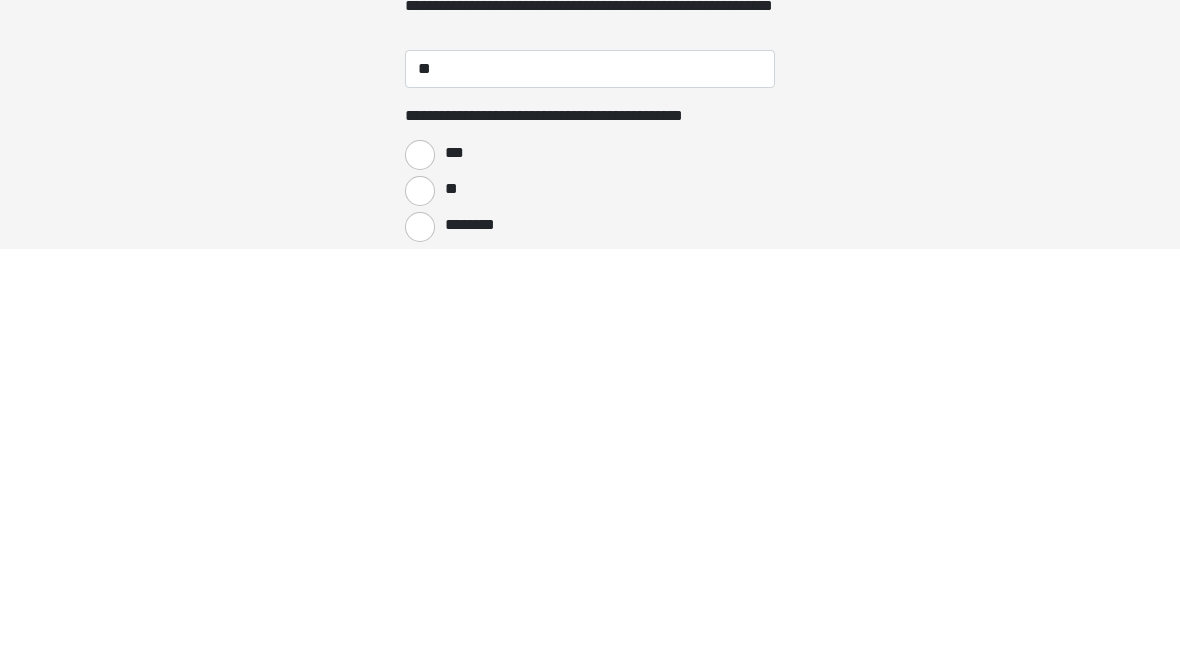 click on "***" at bounding box center (420, 577) 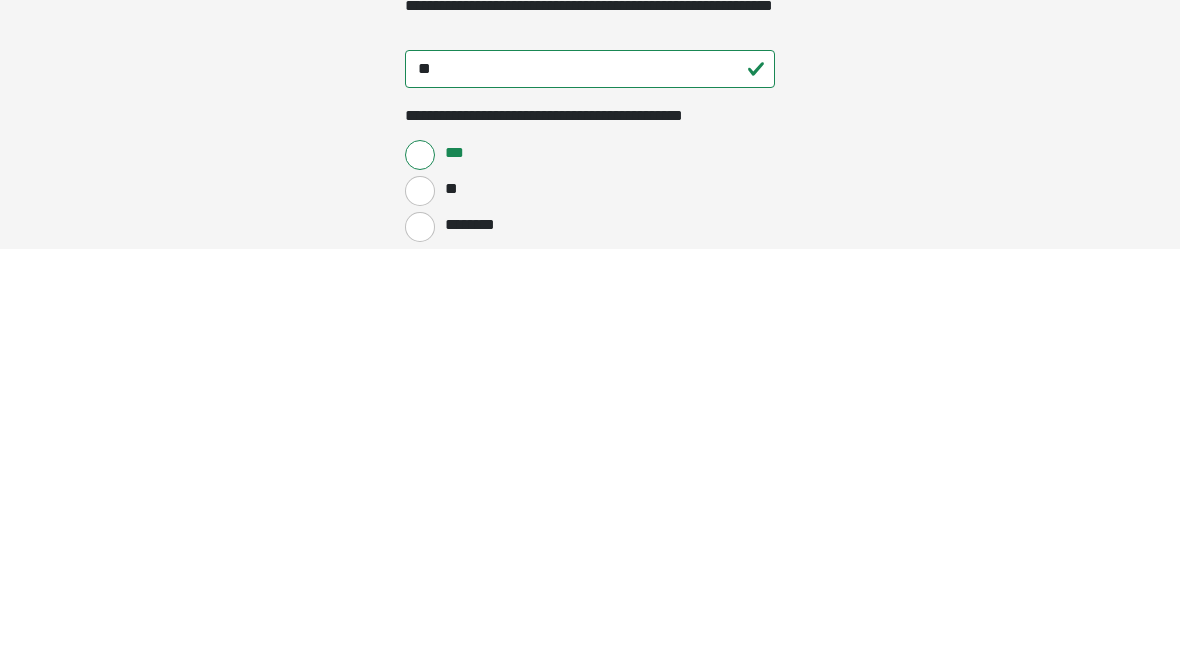 scroll, scrollTop: 2449, scrollLeft: 0, axis: vertical 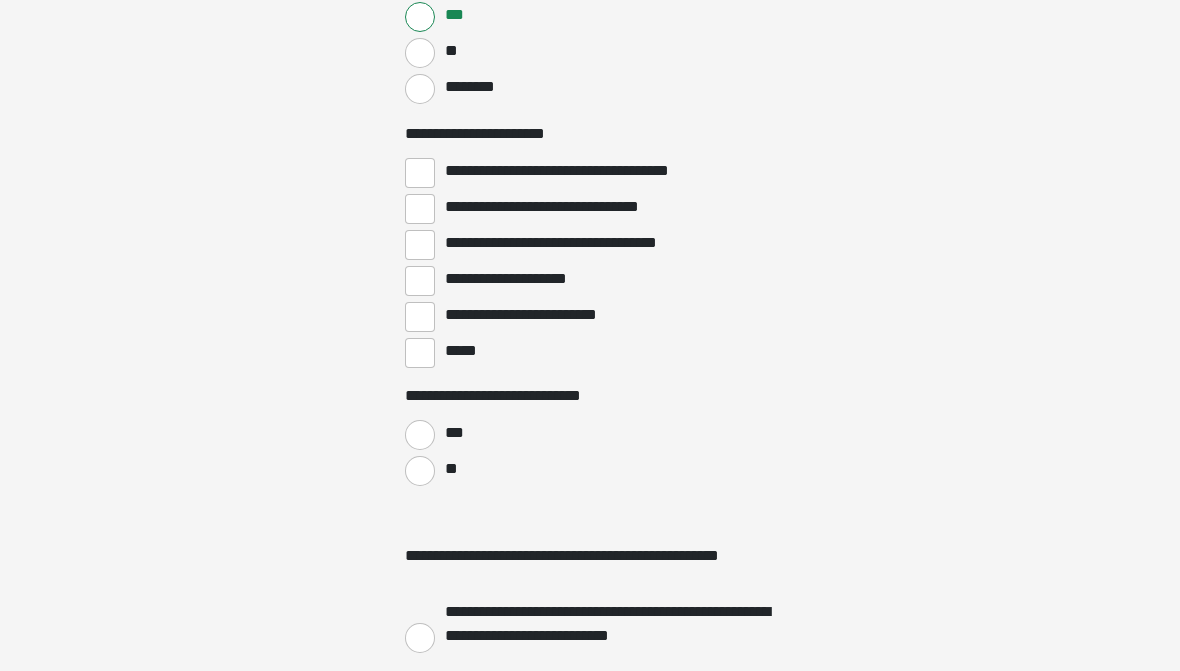 click on "**********" at bounding box center [578, 171] 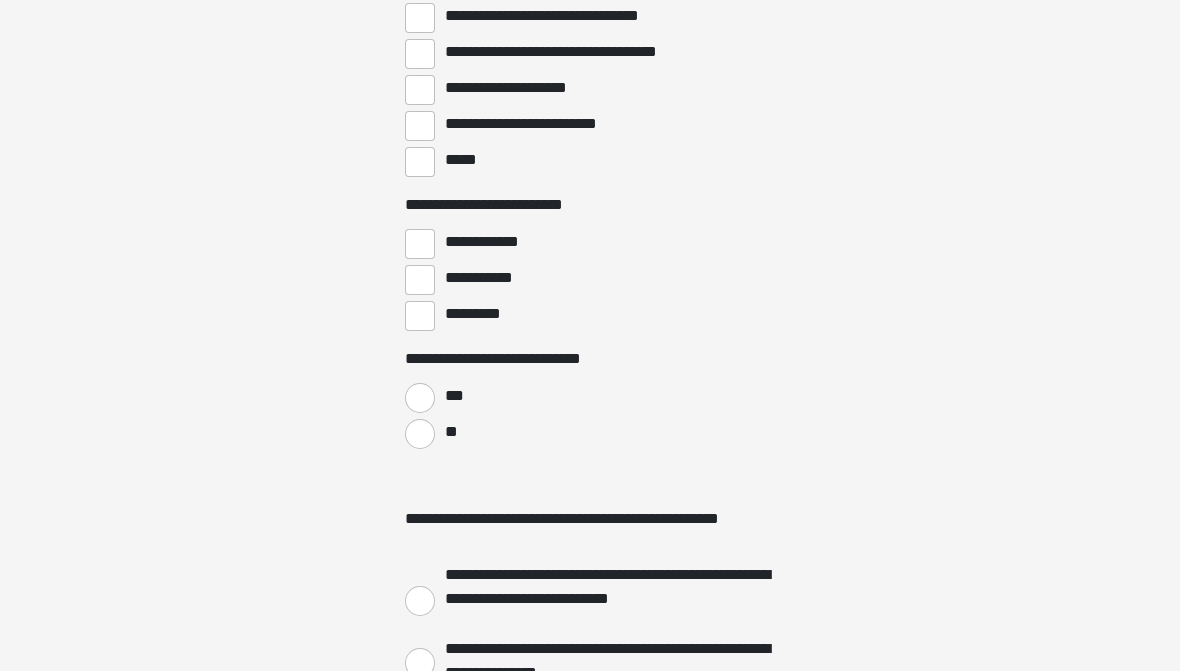 scroll, scrollTop: 2780, scrollLeft: 0, axis: vertical 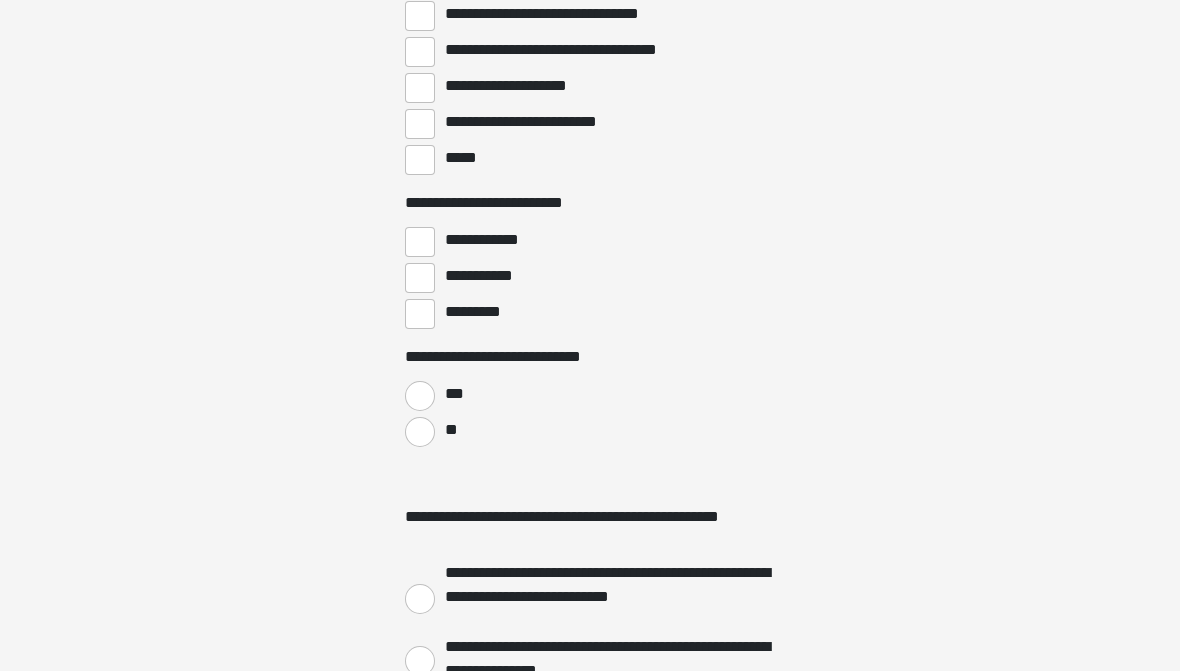 click on "**" at bounding box center [420, 432] 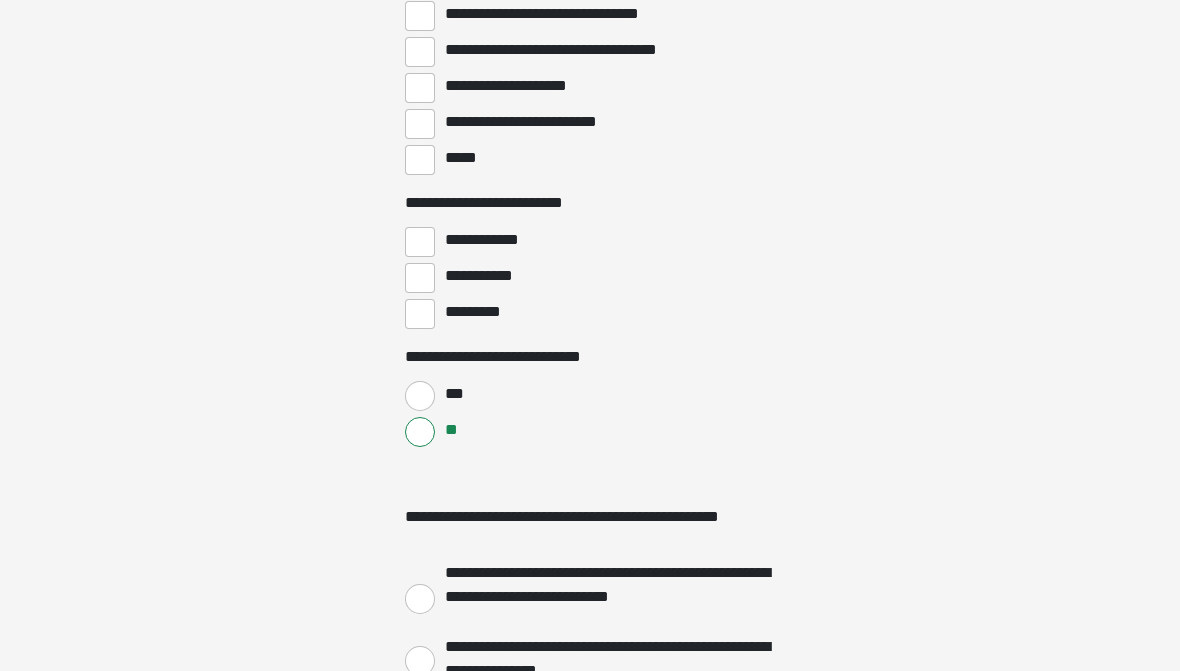click on "*********" at bounding box center [420, 314] 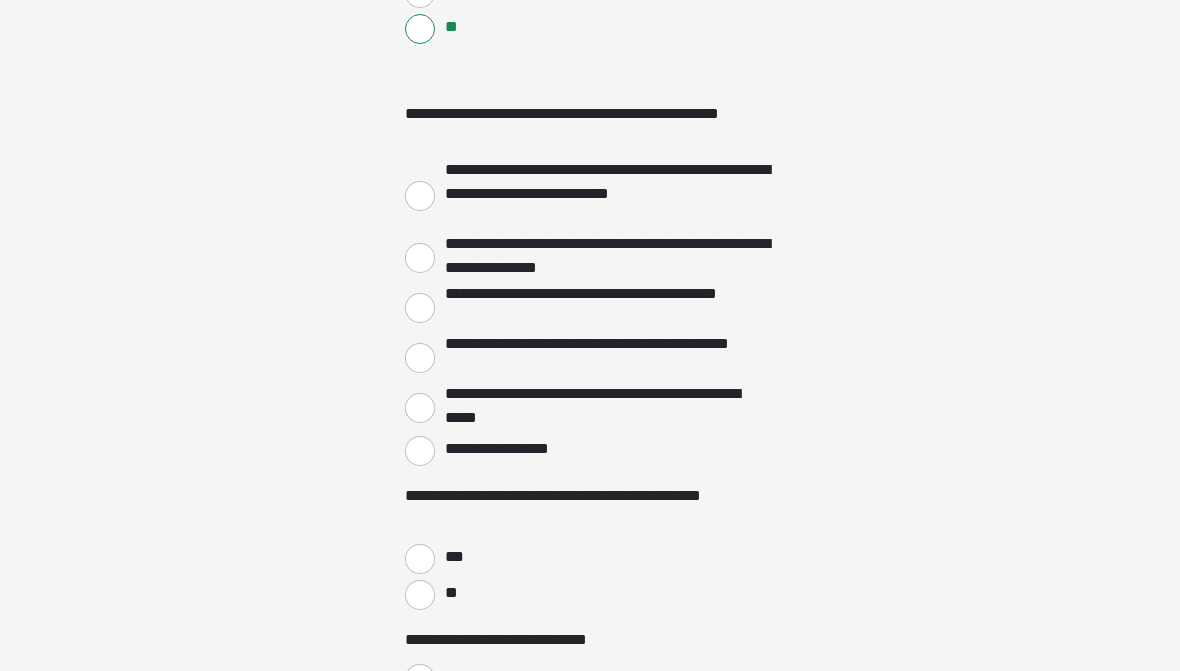 scroll, scrollTop: 3183, scrollLeft: 0, axis: vertical 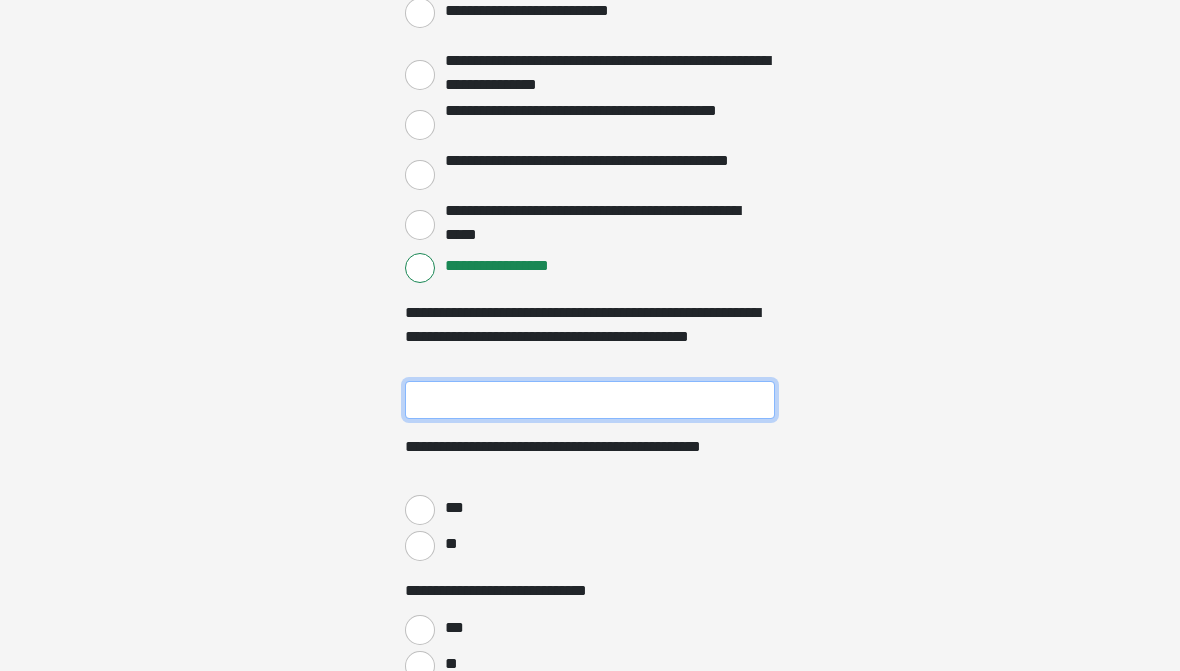 click on "**********" at bounding box center (590, 401) 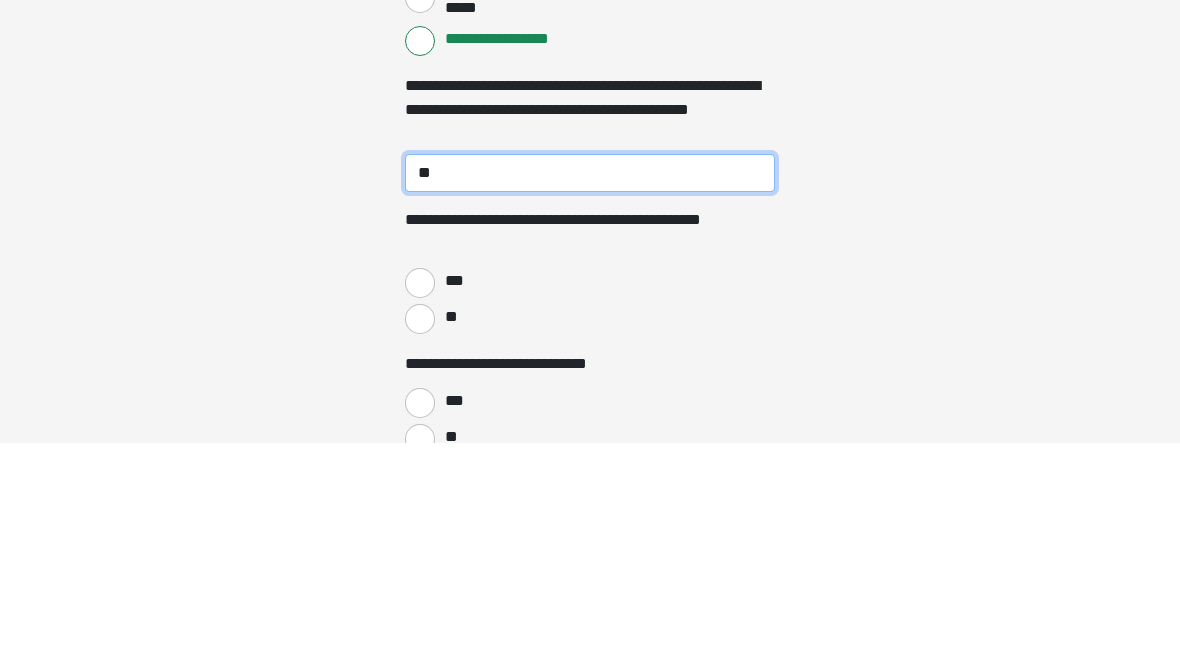 type on "*" 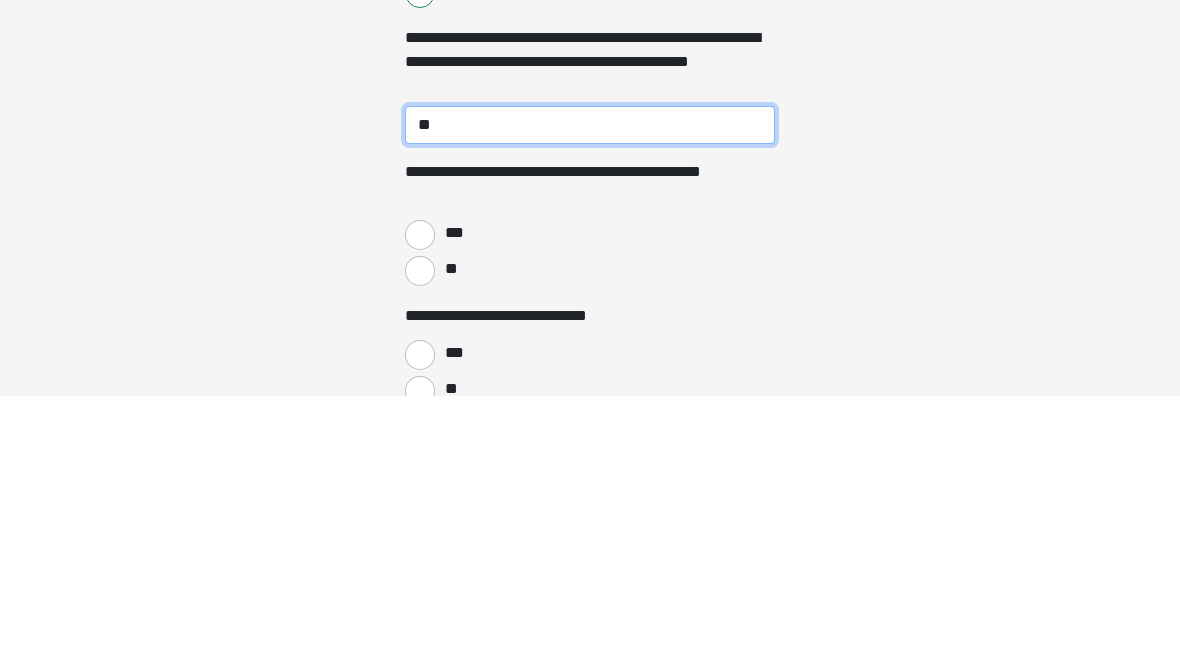 type on "**" 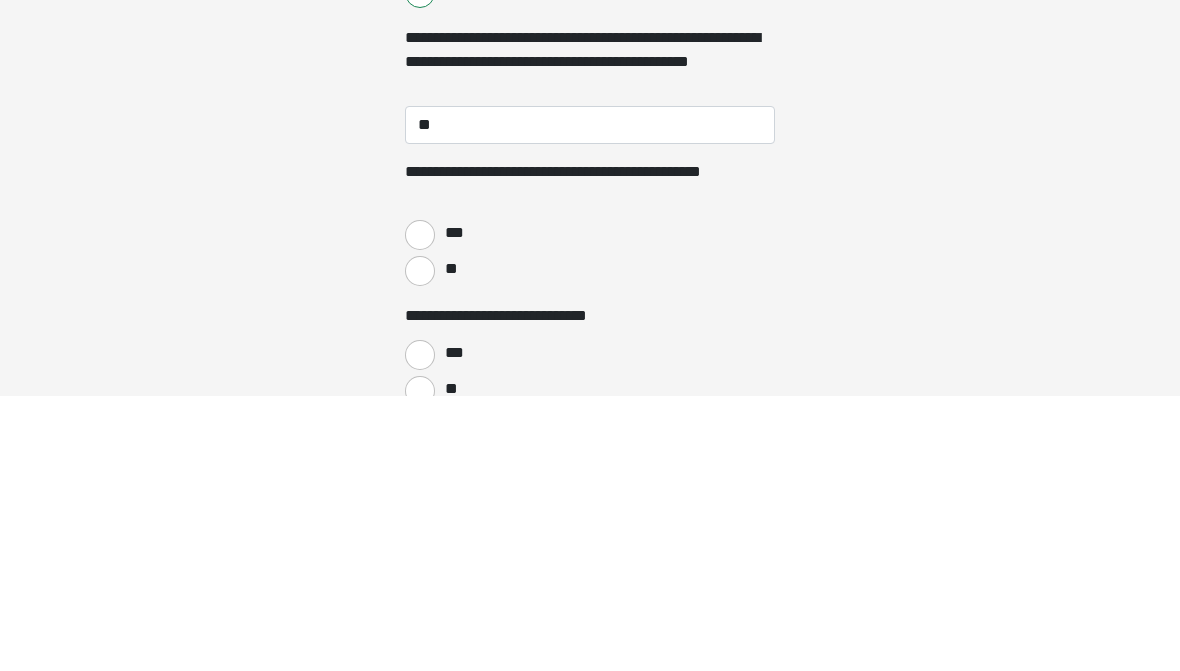 click on "***" at bounding box center [420, 511] 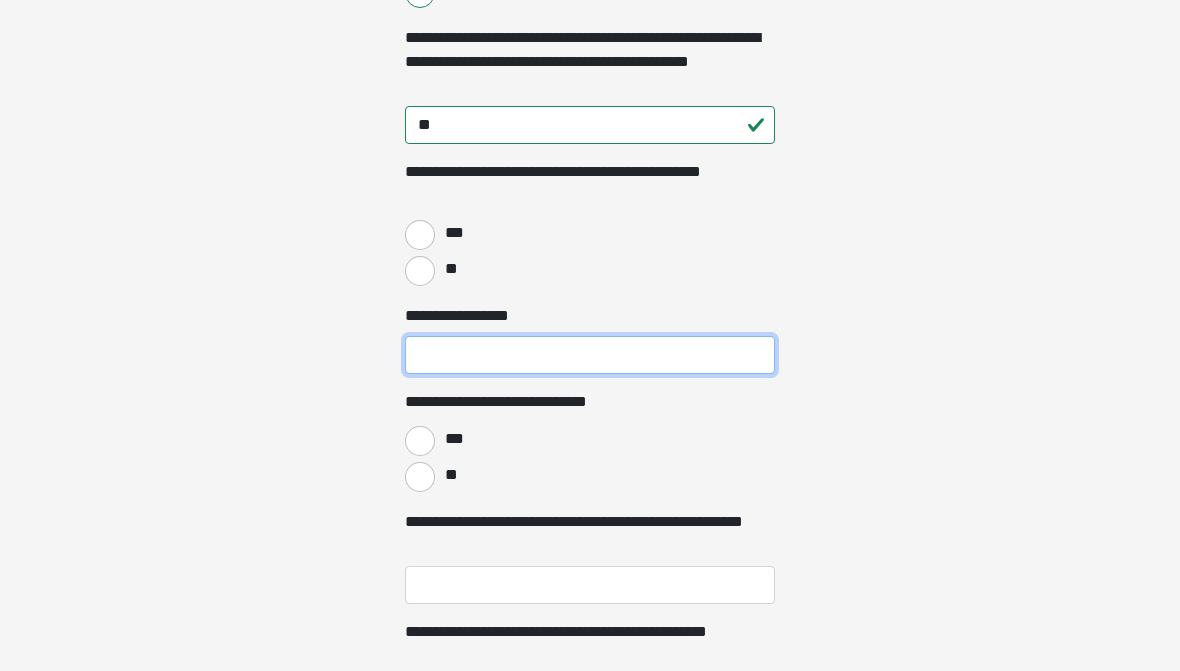 click on "**********" at bounding box center (590, 355) 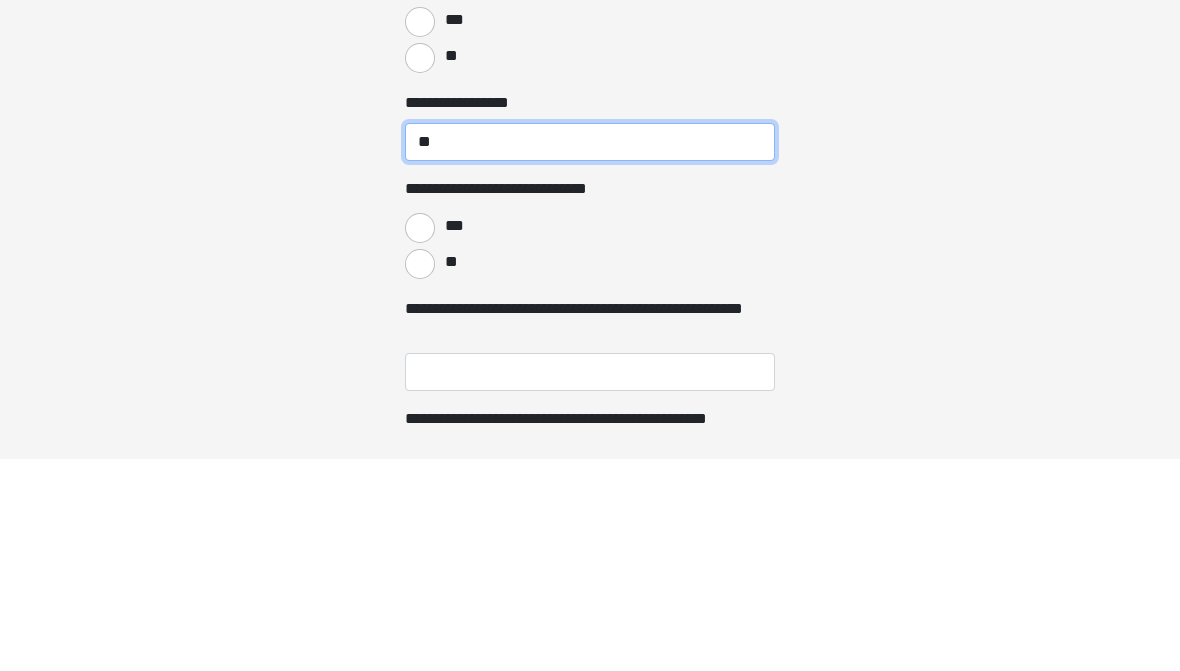 type on "**" 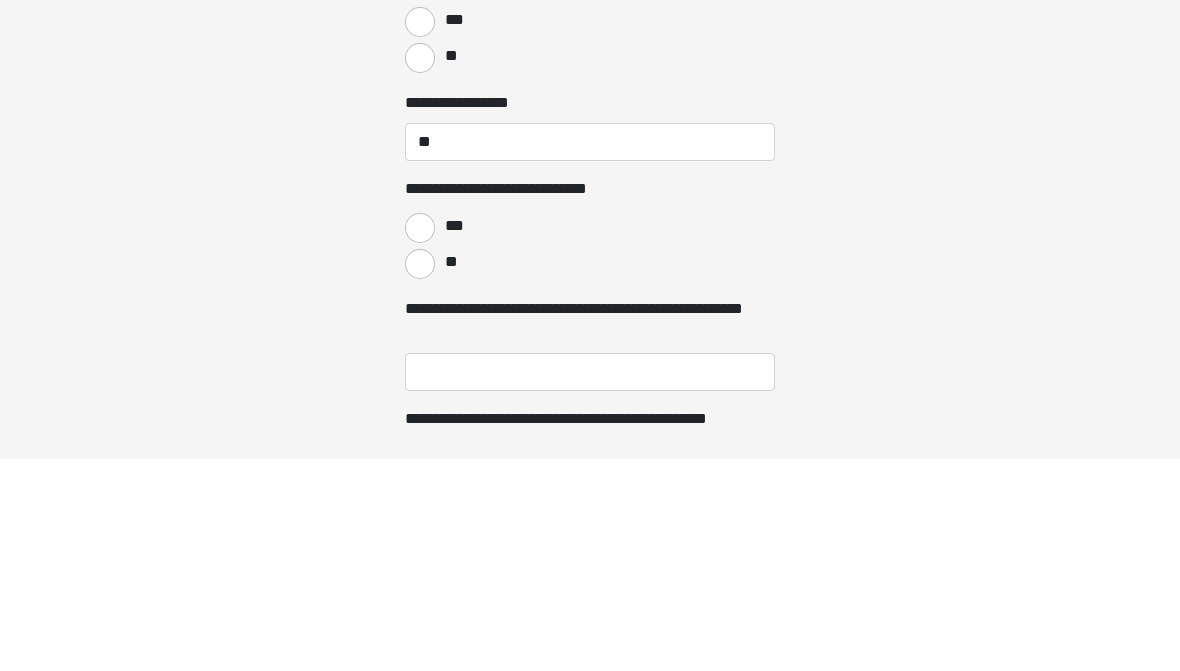 click on "**" at bounding box center [420, 477] 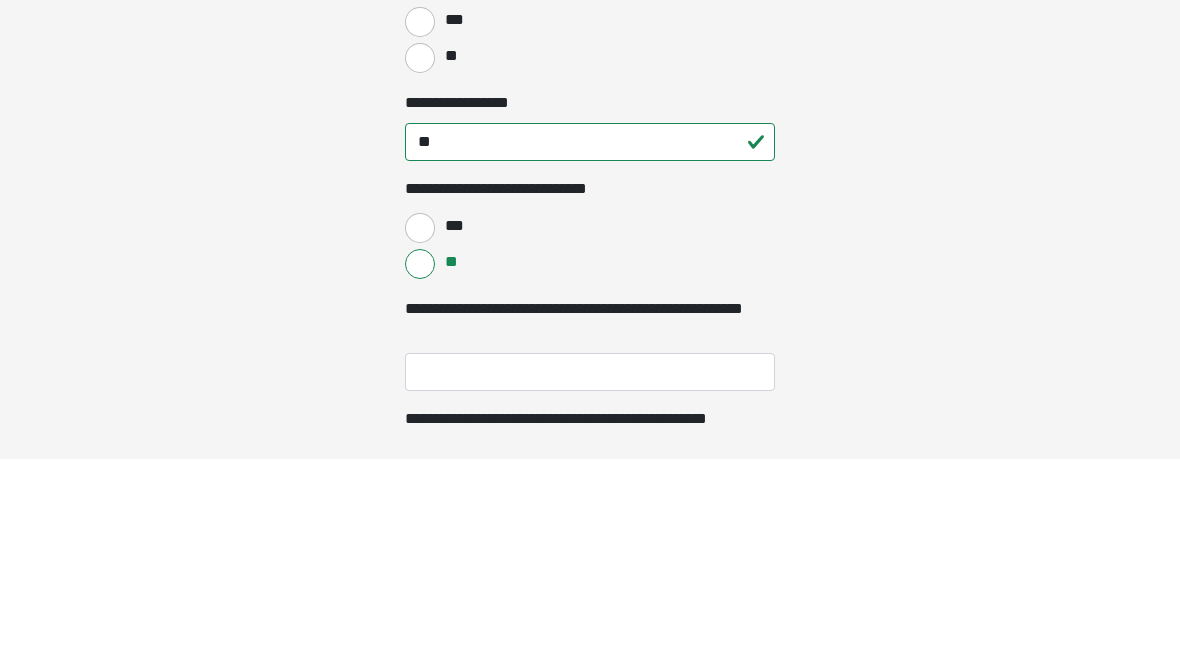 scroll, scrollTop: 3854, scrollLeft: 0, axis: vertical 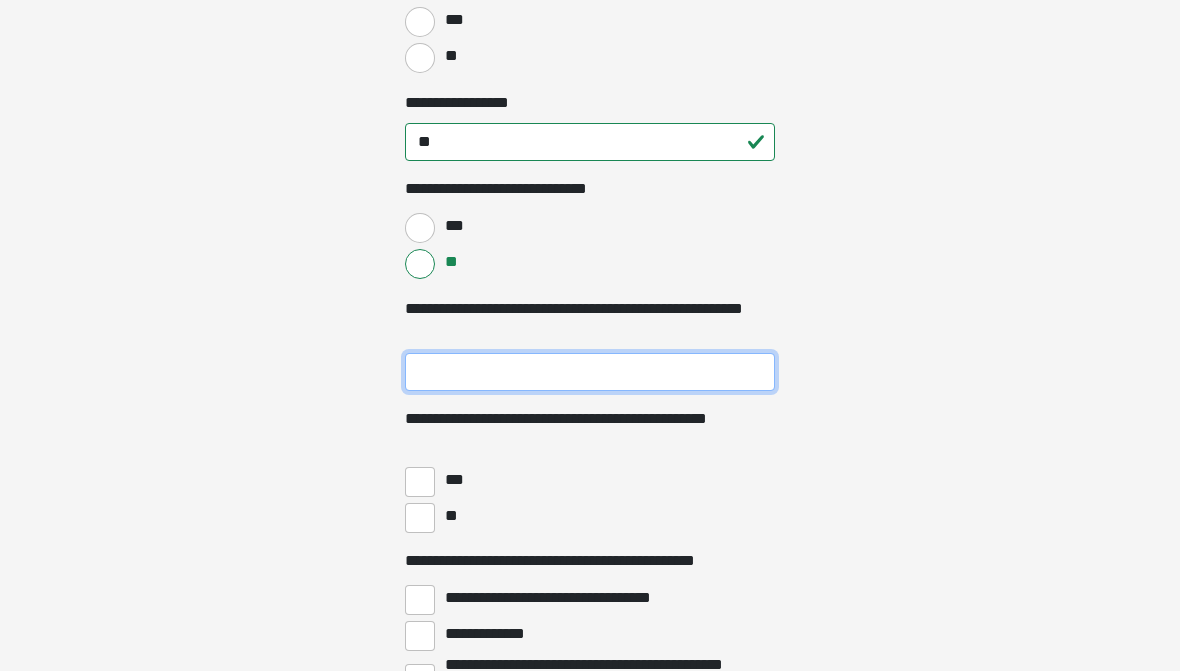click on "**********" at bounding box center (590, 372) 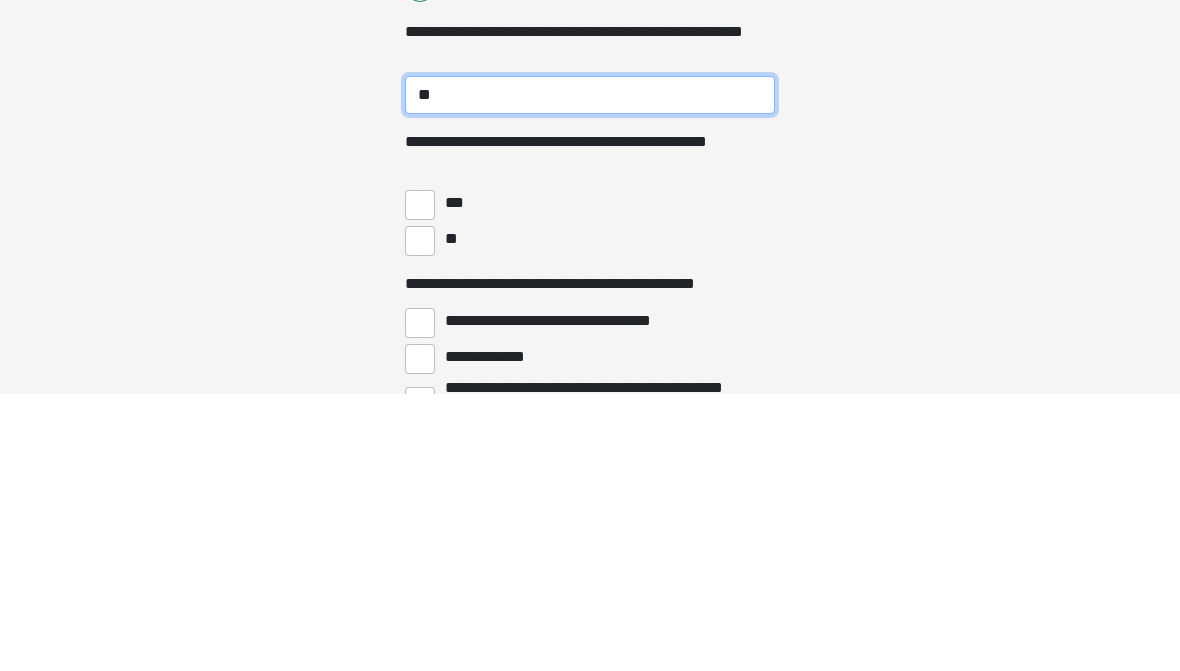 type on "**" 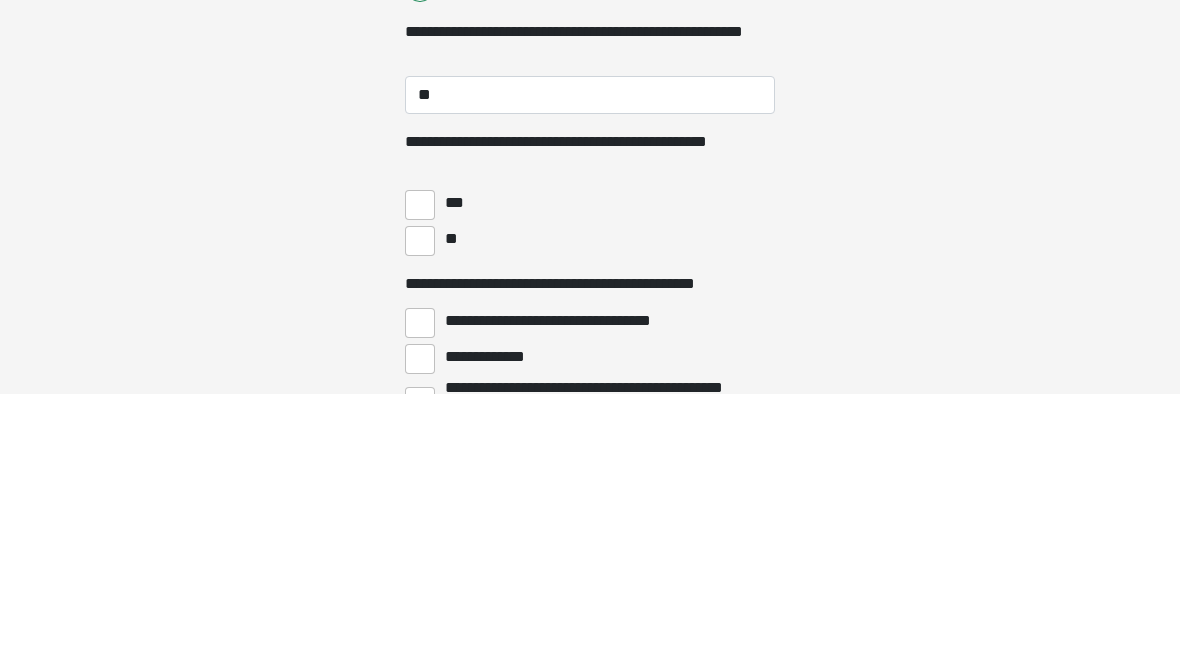 click on "**" at bounding box center [420, 519] 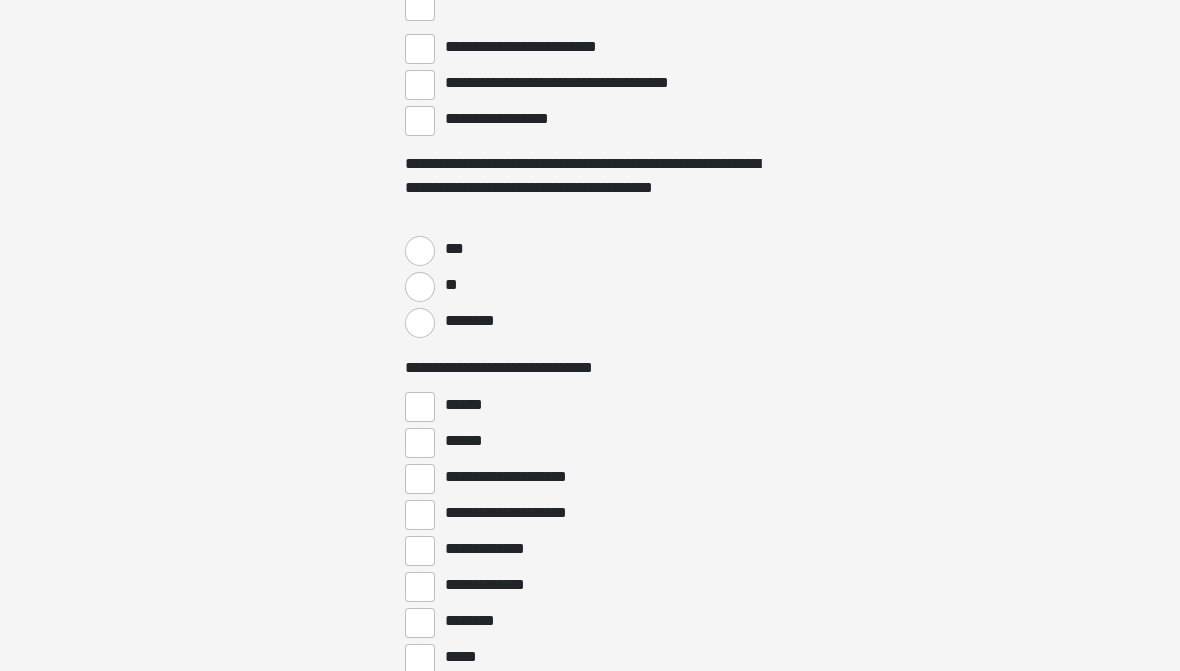 scroll, scrollTop: 4668, scrollLeft: 0, axis: vertical 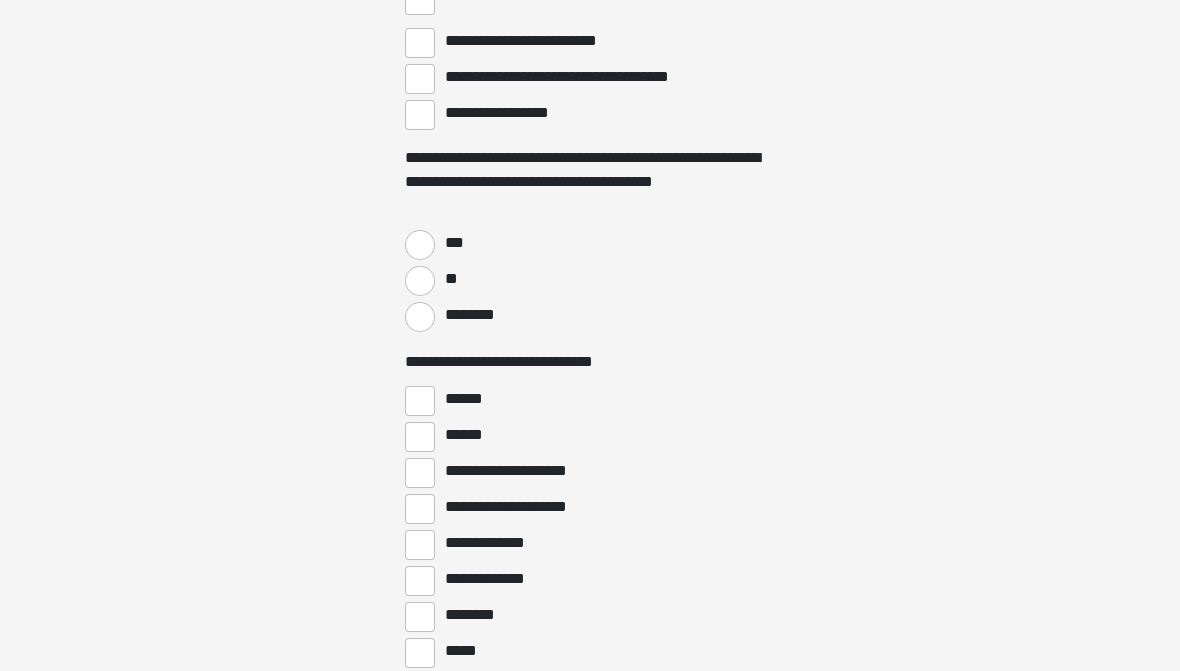 click on "**********" at bounding box center [420, 116] 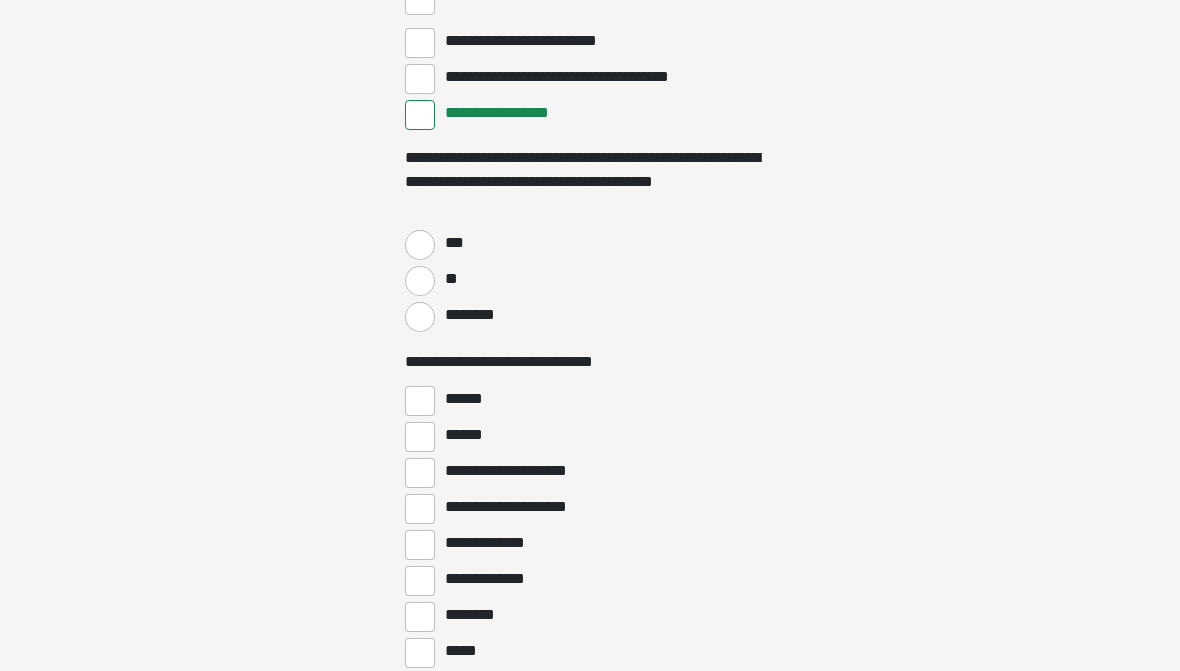 click on "**" at bounding box center (420, 281) 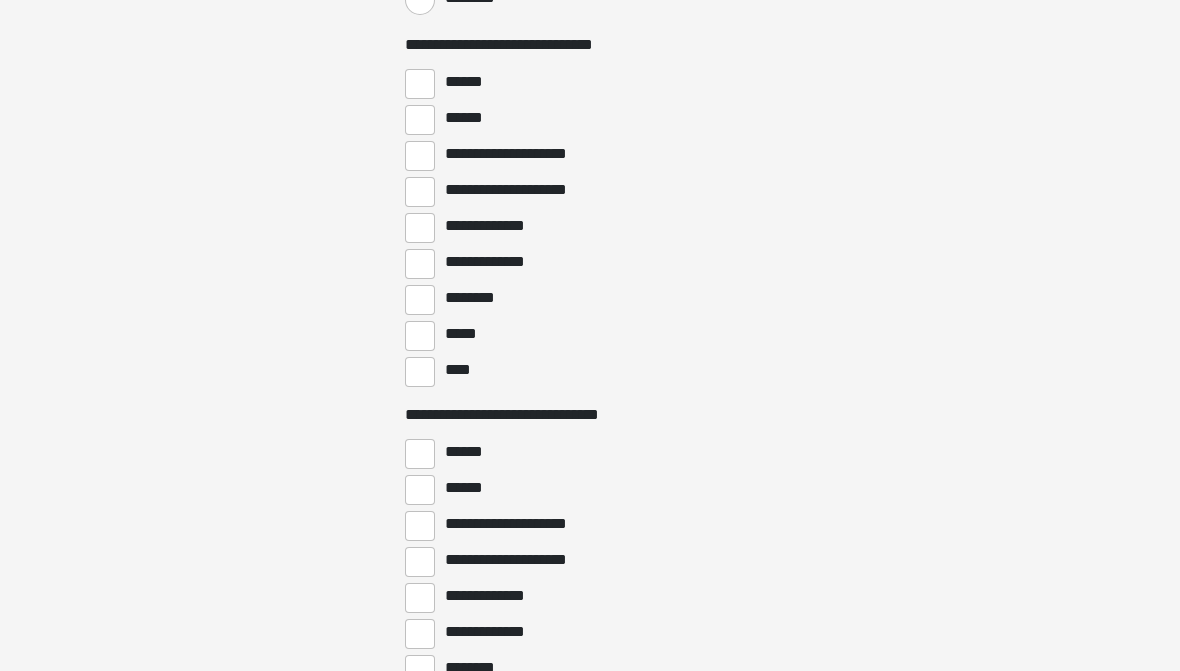 scroll, scrollTop: 4988, scrollLeft: 0, axis: vertical 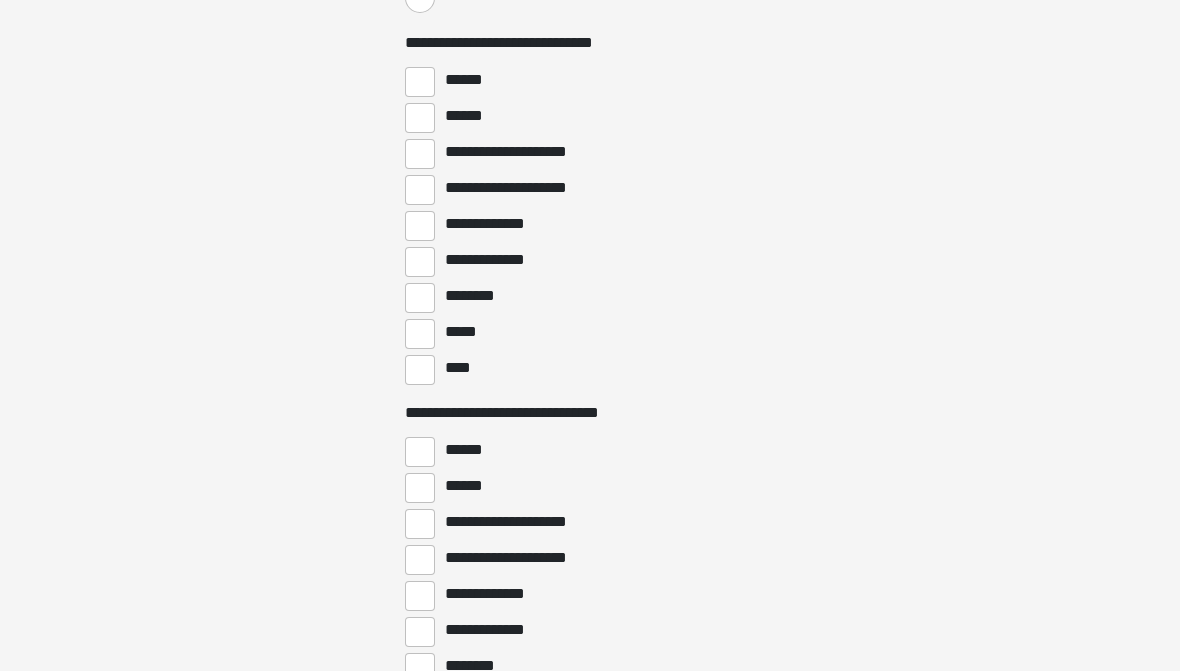 click on "****" at bounding box center (420, 370) 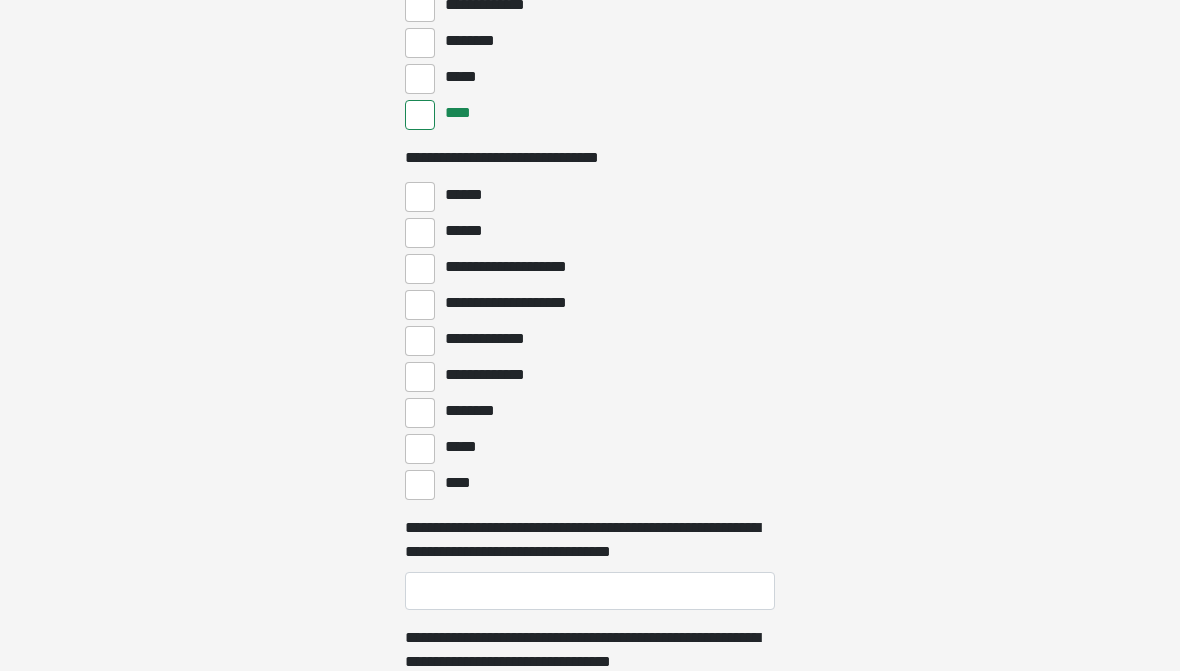 click on "****" at bounding box center (420, 485) 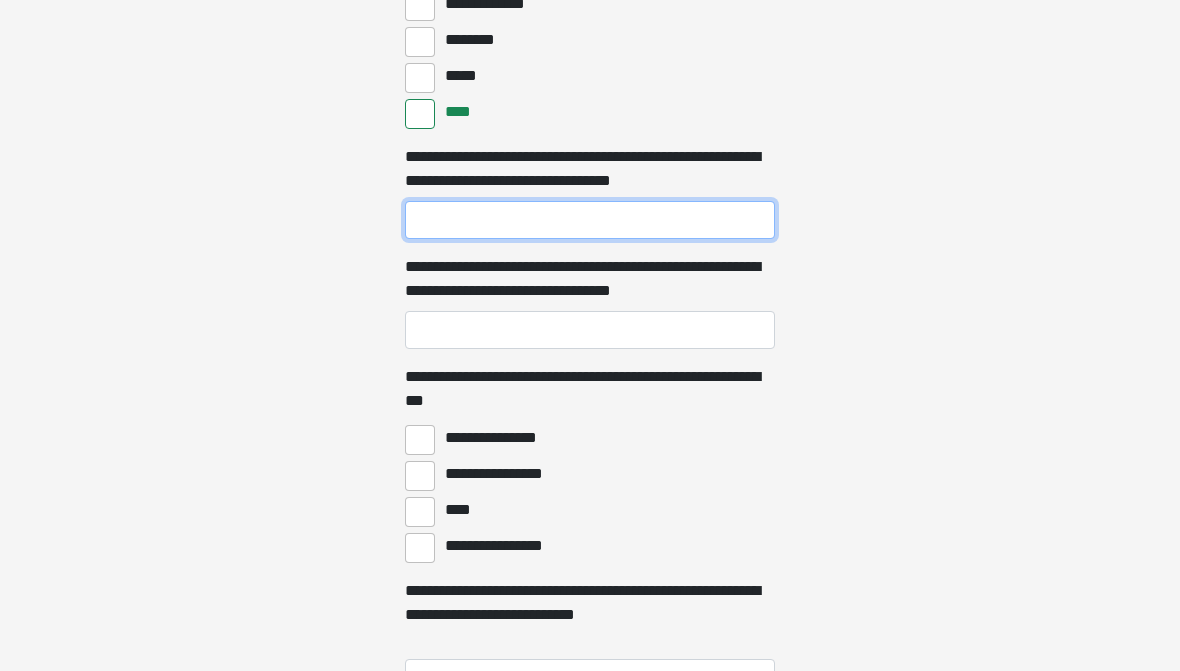 click on "**********" at bounding box center [590, 221] 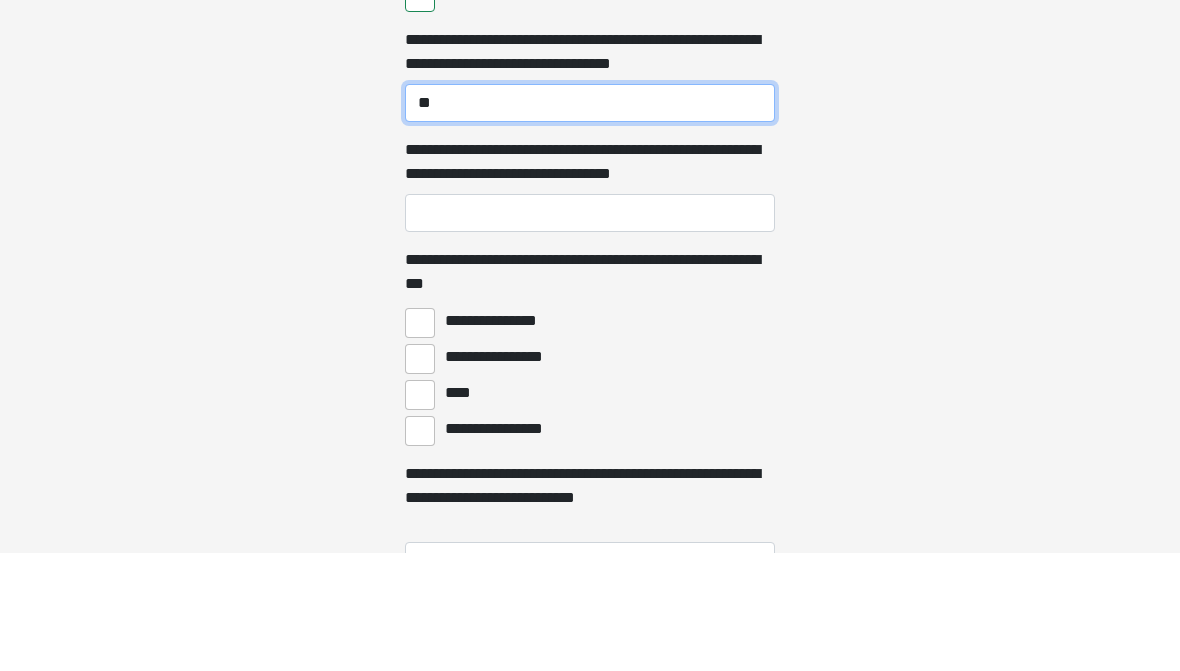 type on "**" 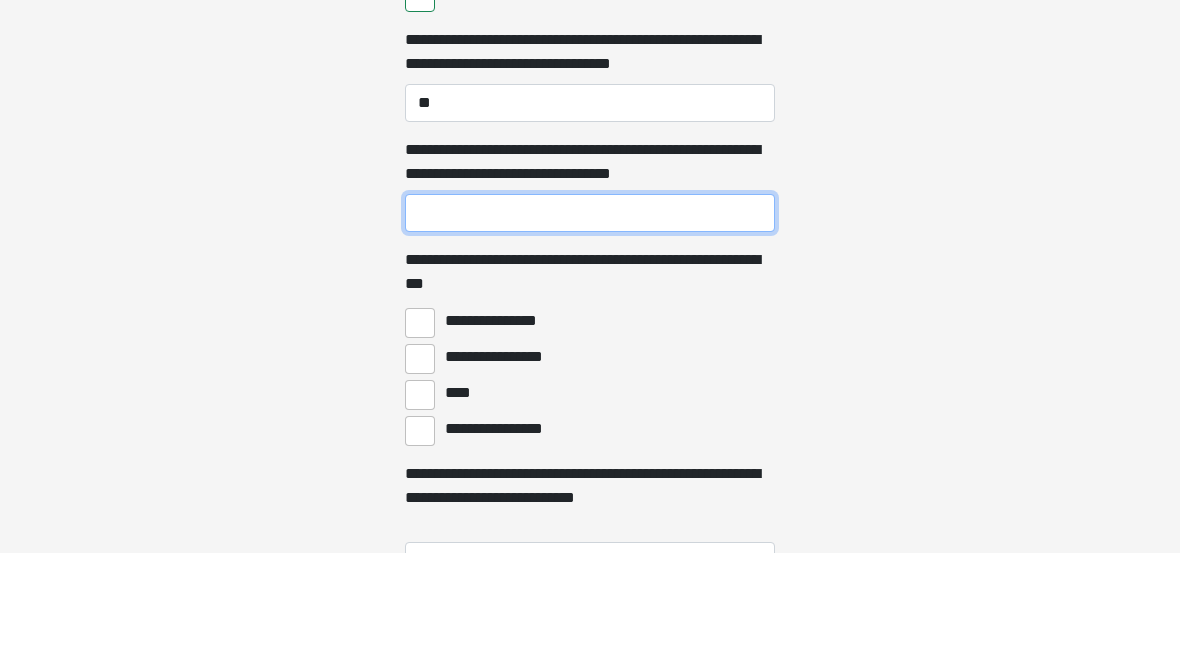click on "**********" at bounding box center (590, 331) 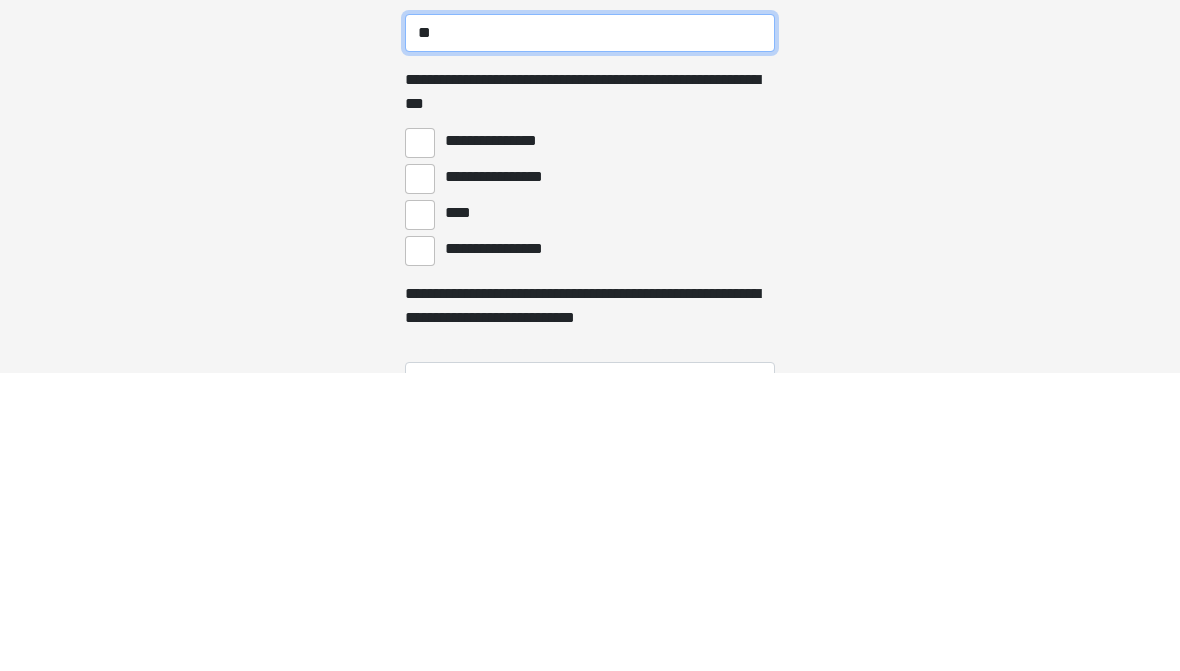 type on "**" 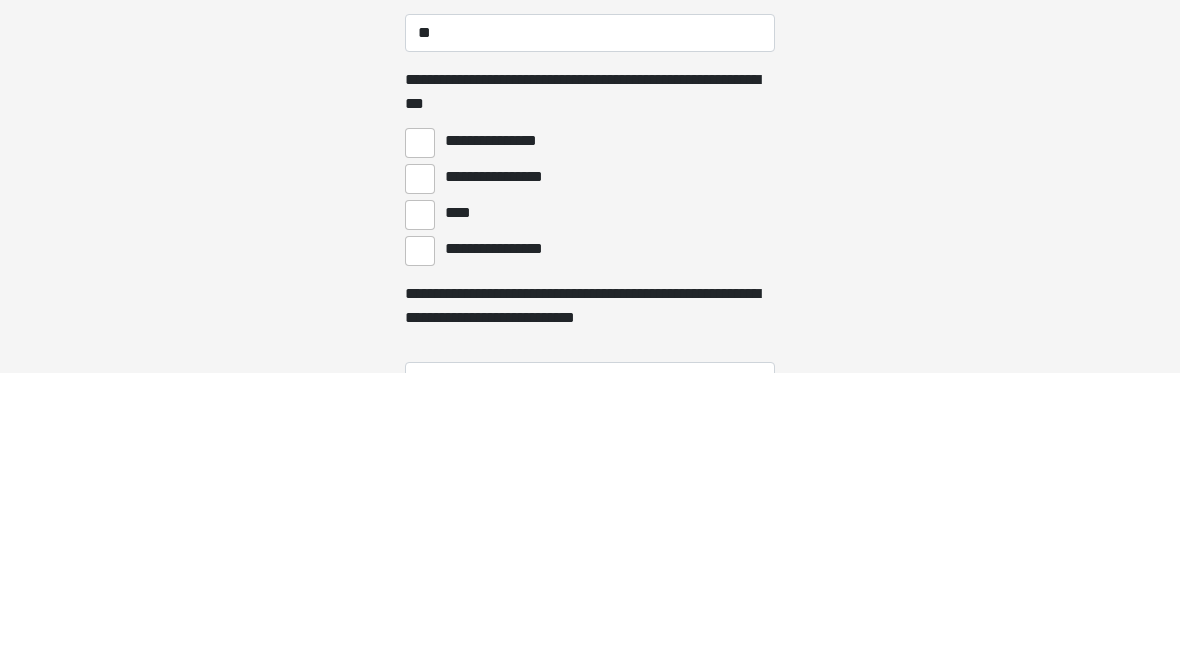 click on "****" at bounding box center (420, 513) 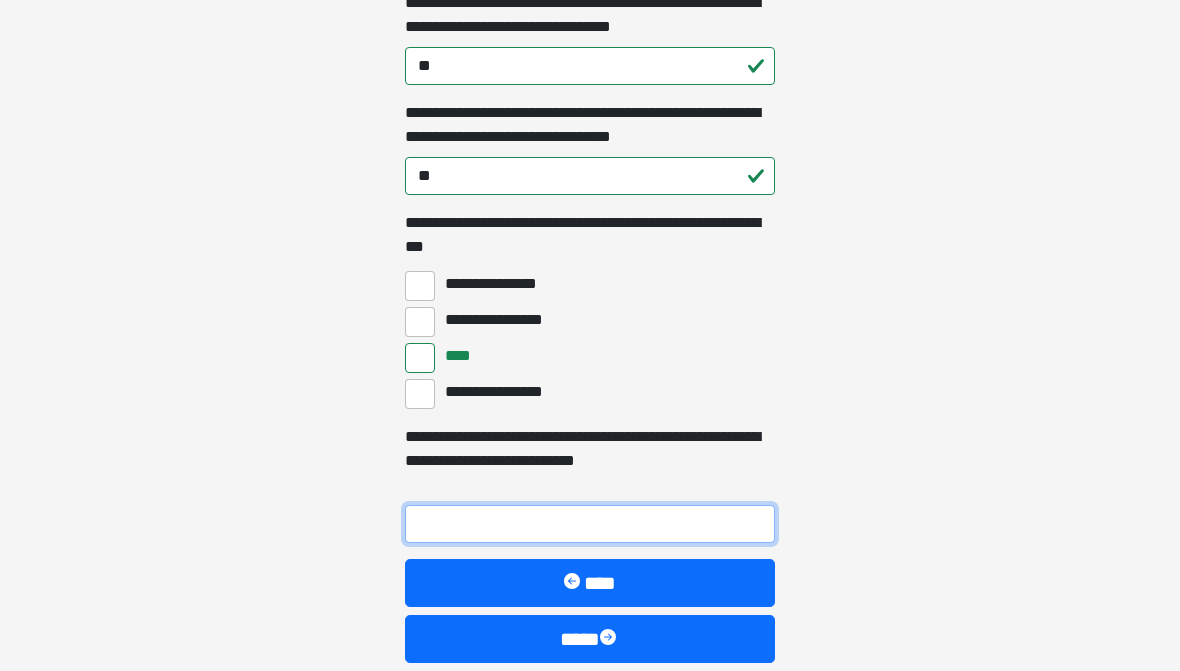 click on "**********" at bounding box center (590, 525) 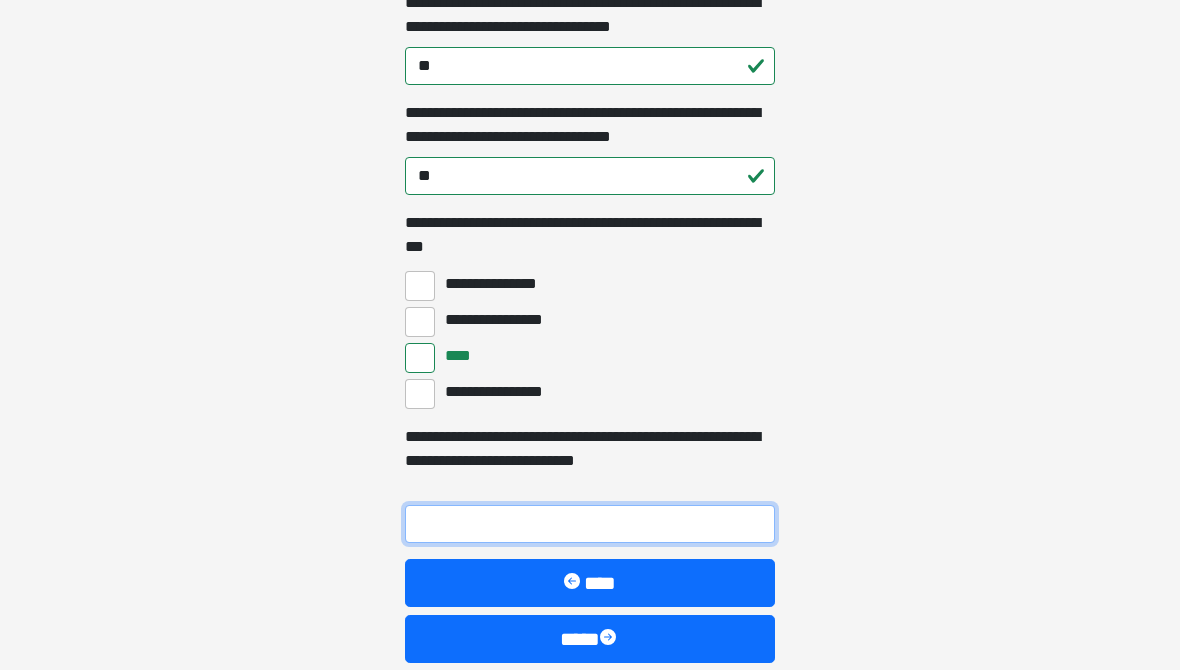 scroll, scrollTop: 5793, scrollLeft: 0, axis: vertical 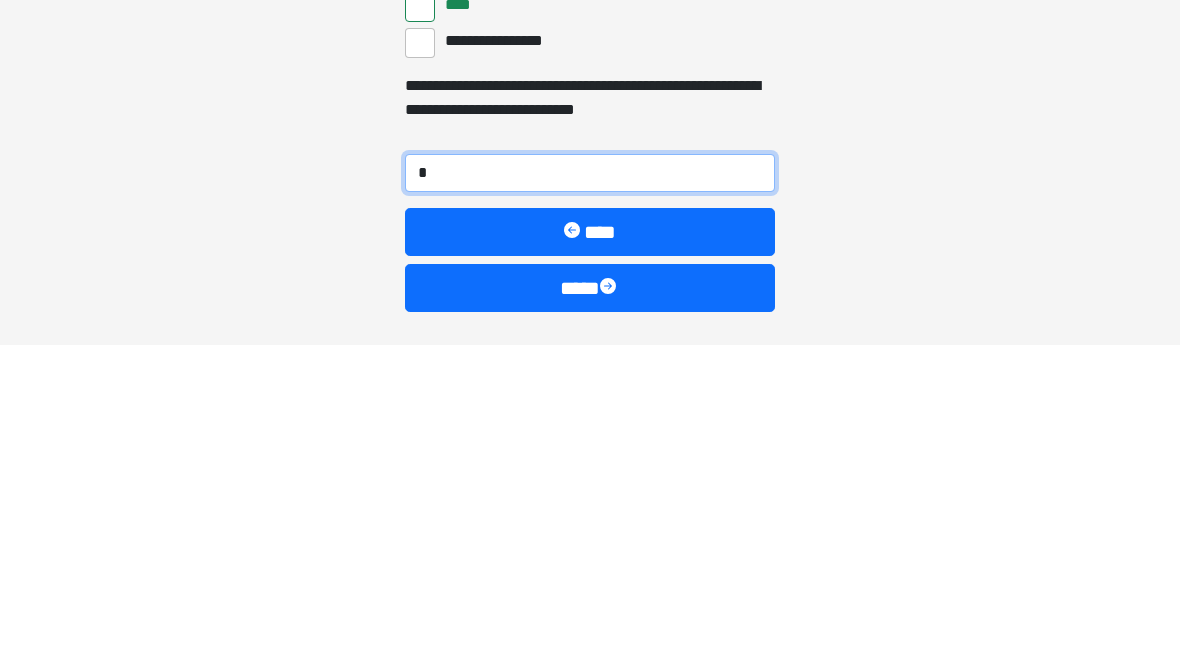 type on "**" 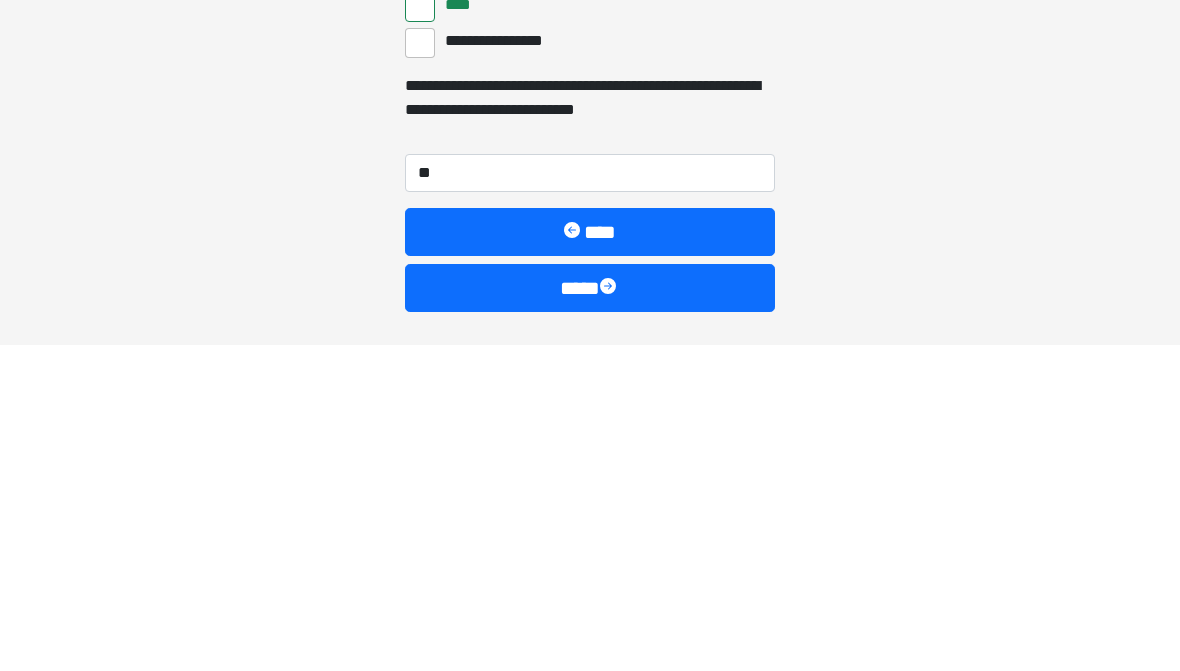 click on "****" at bounding box center [590, 614] 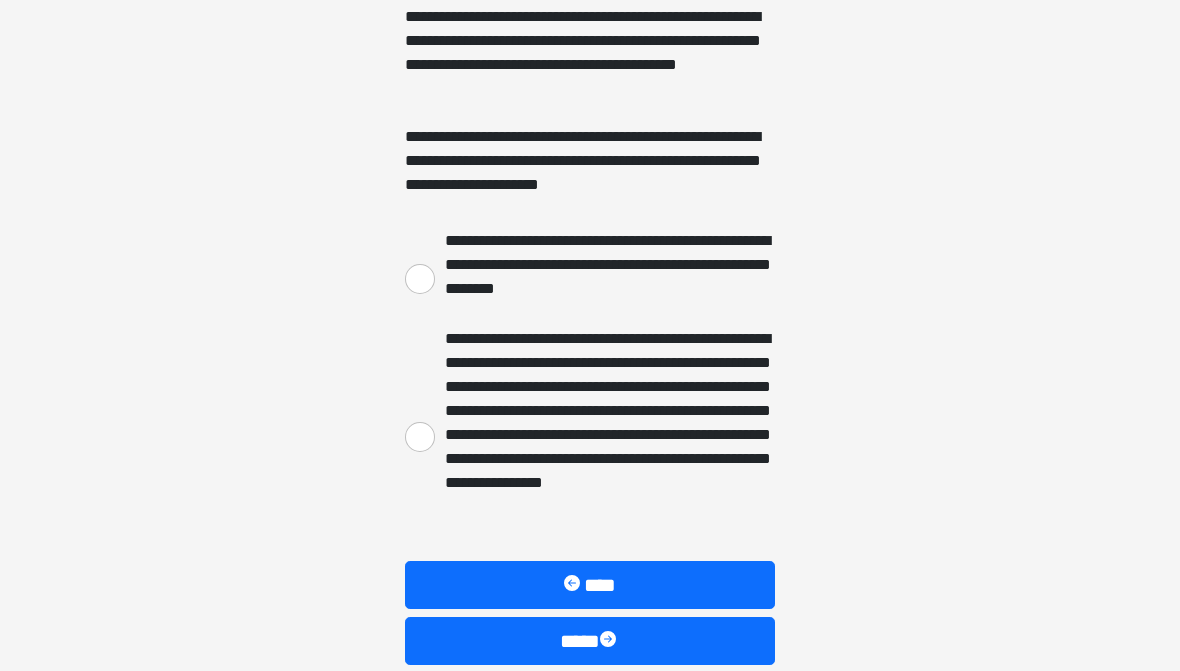 scroll, scrollTop: 361, scrollLeft: 0, axis: vertical 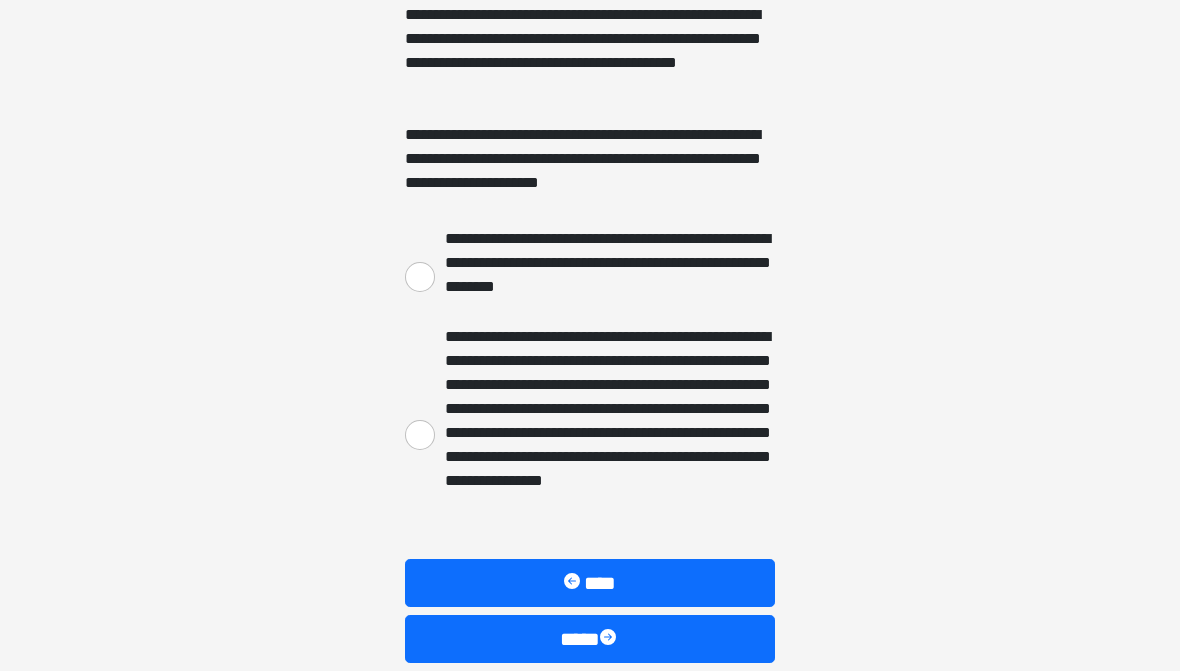 click on "**********" at bounding box center [420, 278] 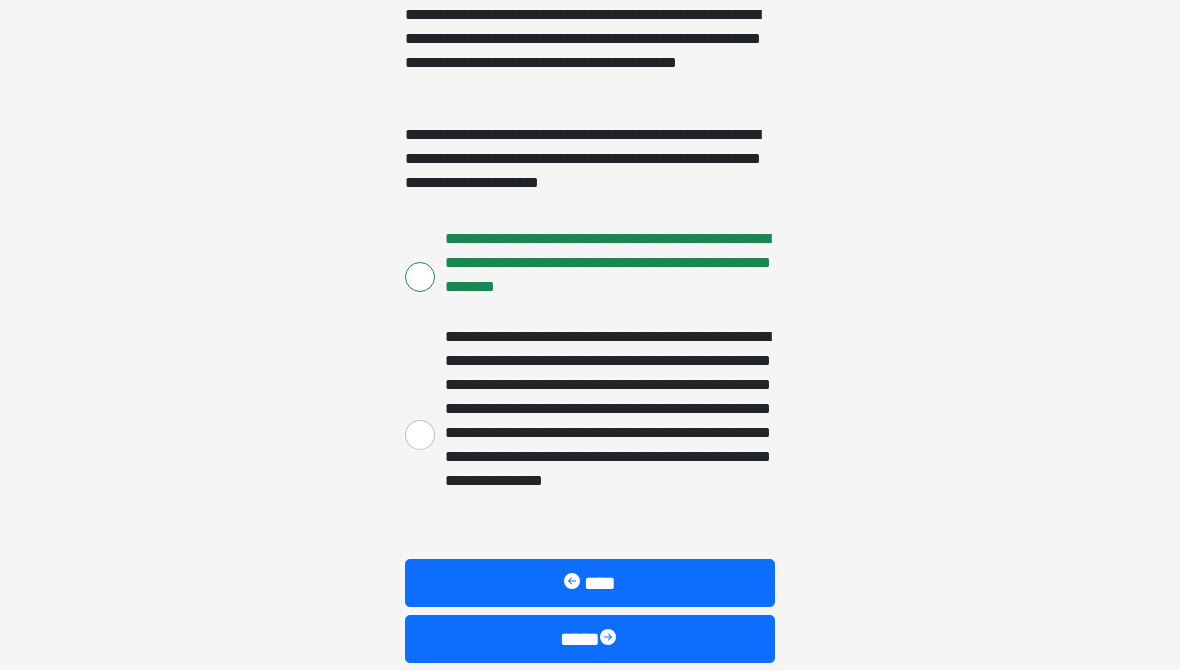 click on "****" at bounding box center [590, 640] 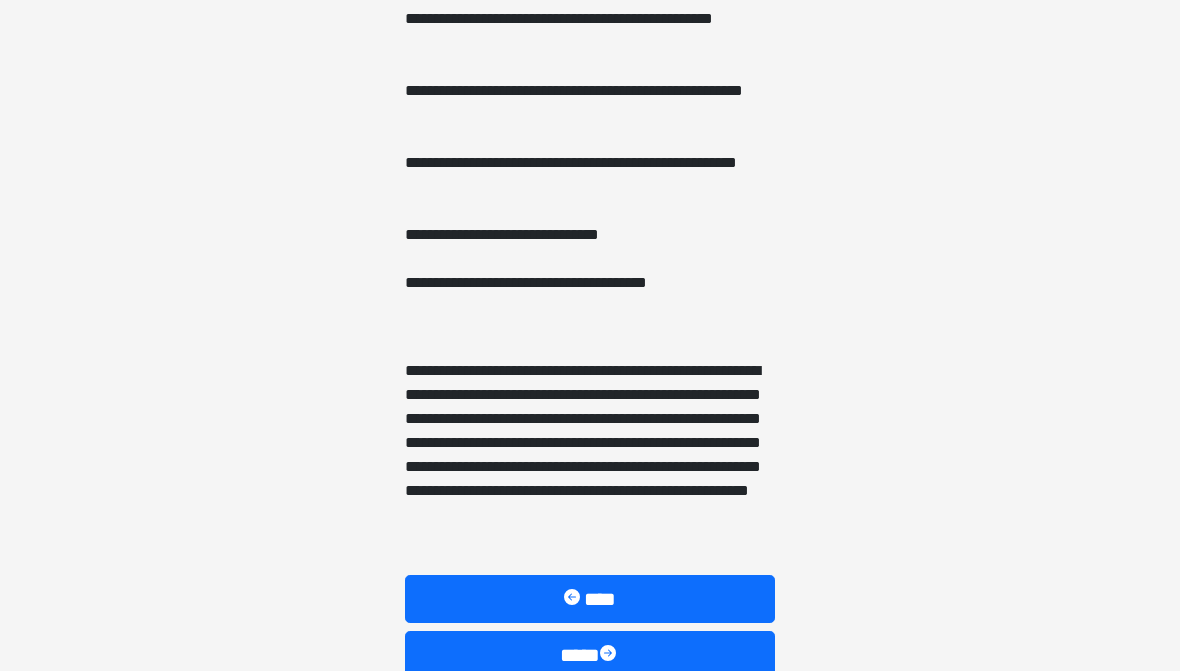 scroll, scrollTop: 1461, scrollLeft: 0, axis: vertical 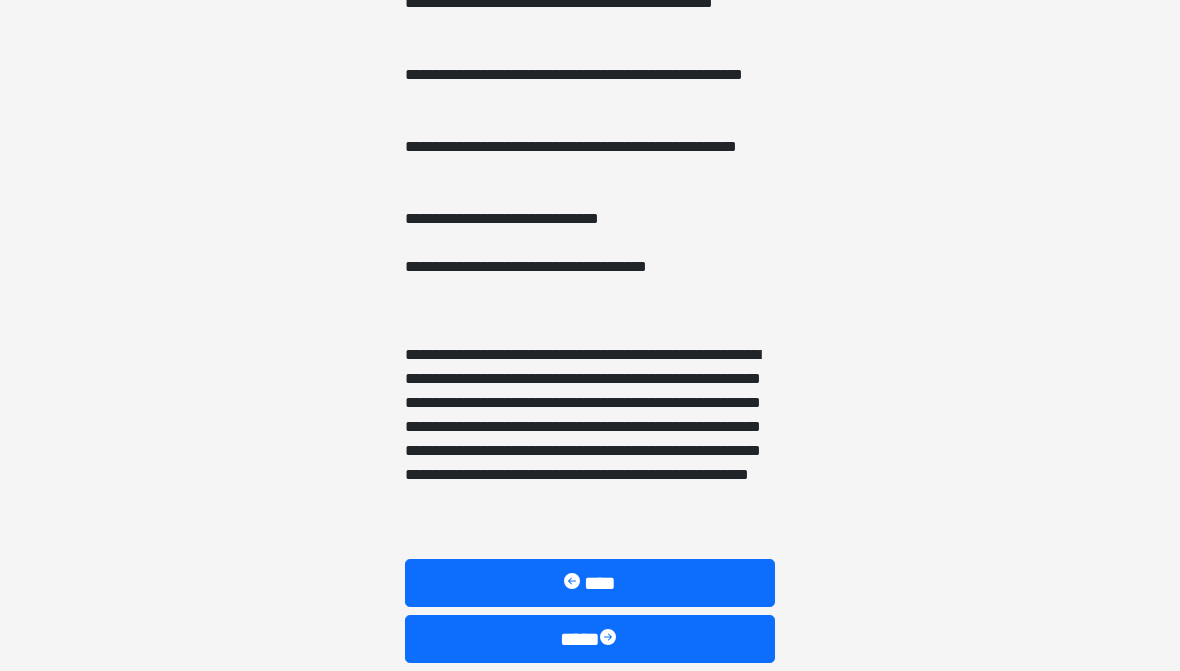 click at bounding box center [610, 640] 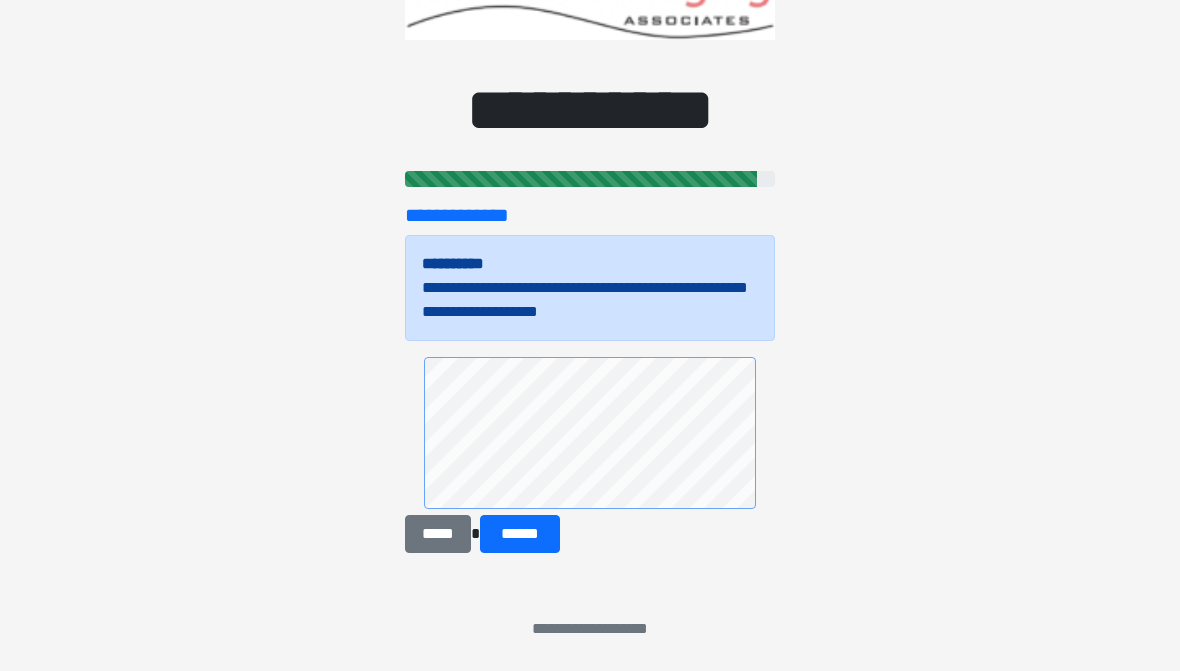 scroll, scrollTop: 91, scrollLeft: 0, axis: vertical 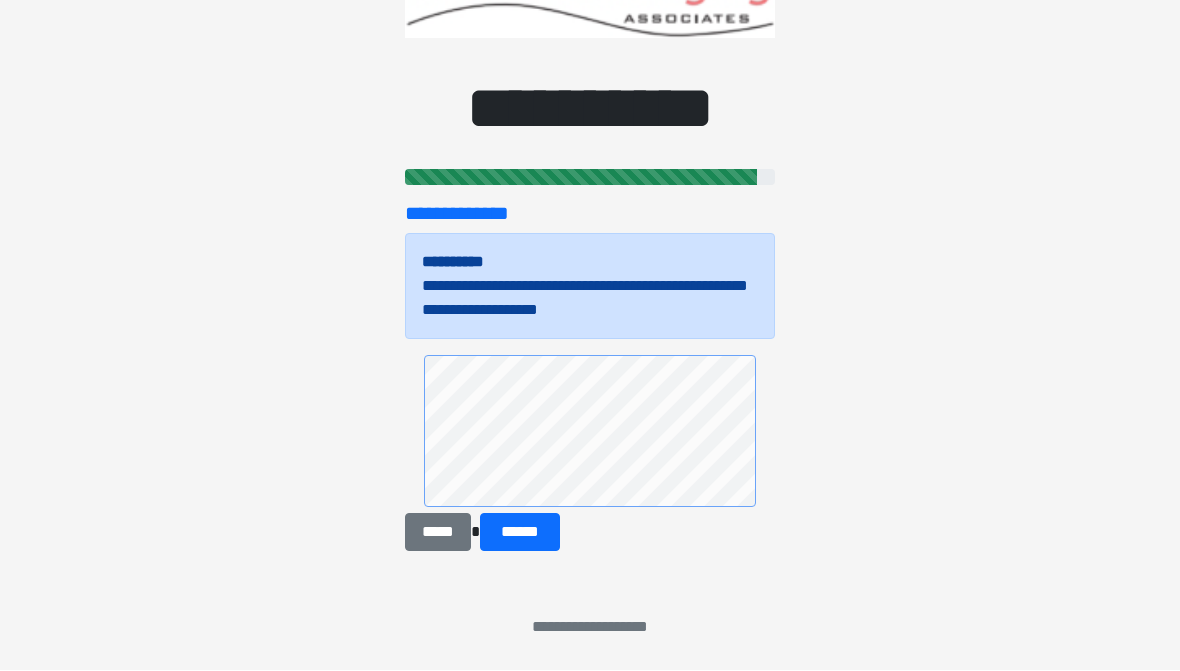 click on "******" at bounding box center [520, 533] 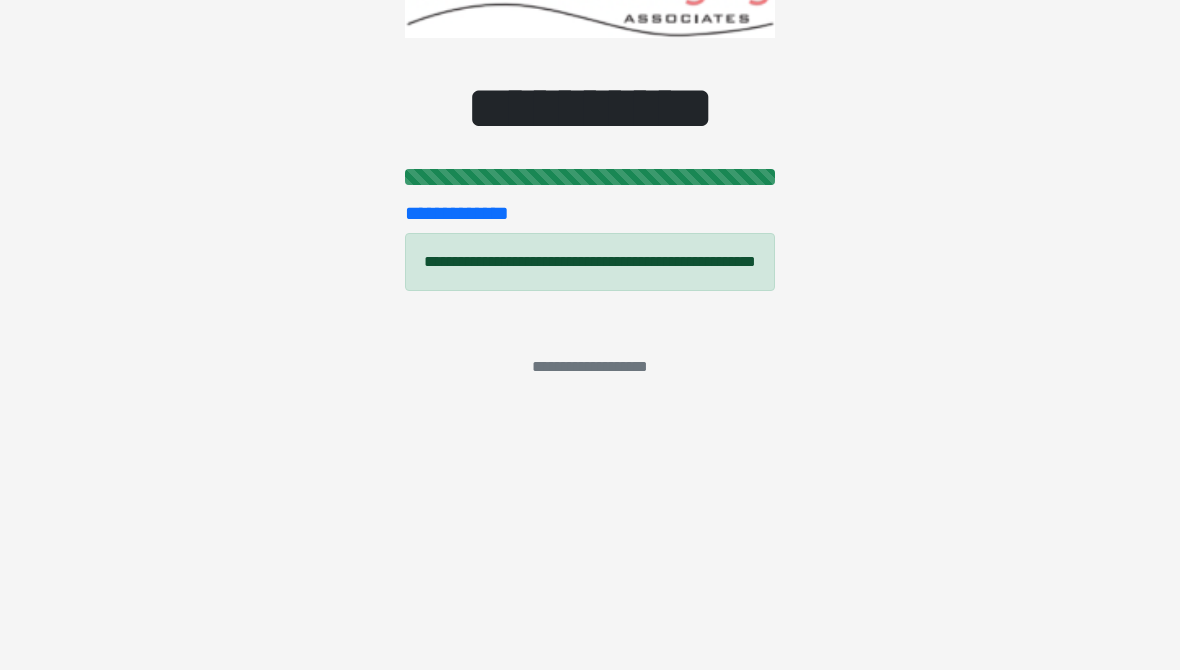 scroll, scrollTop: 0, scrollLeft: 0, axis: both 